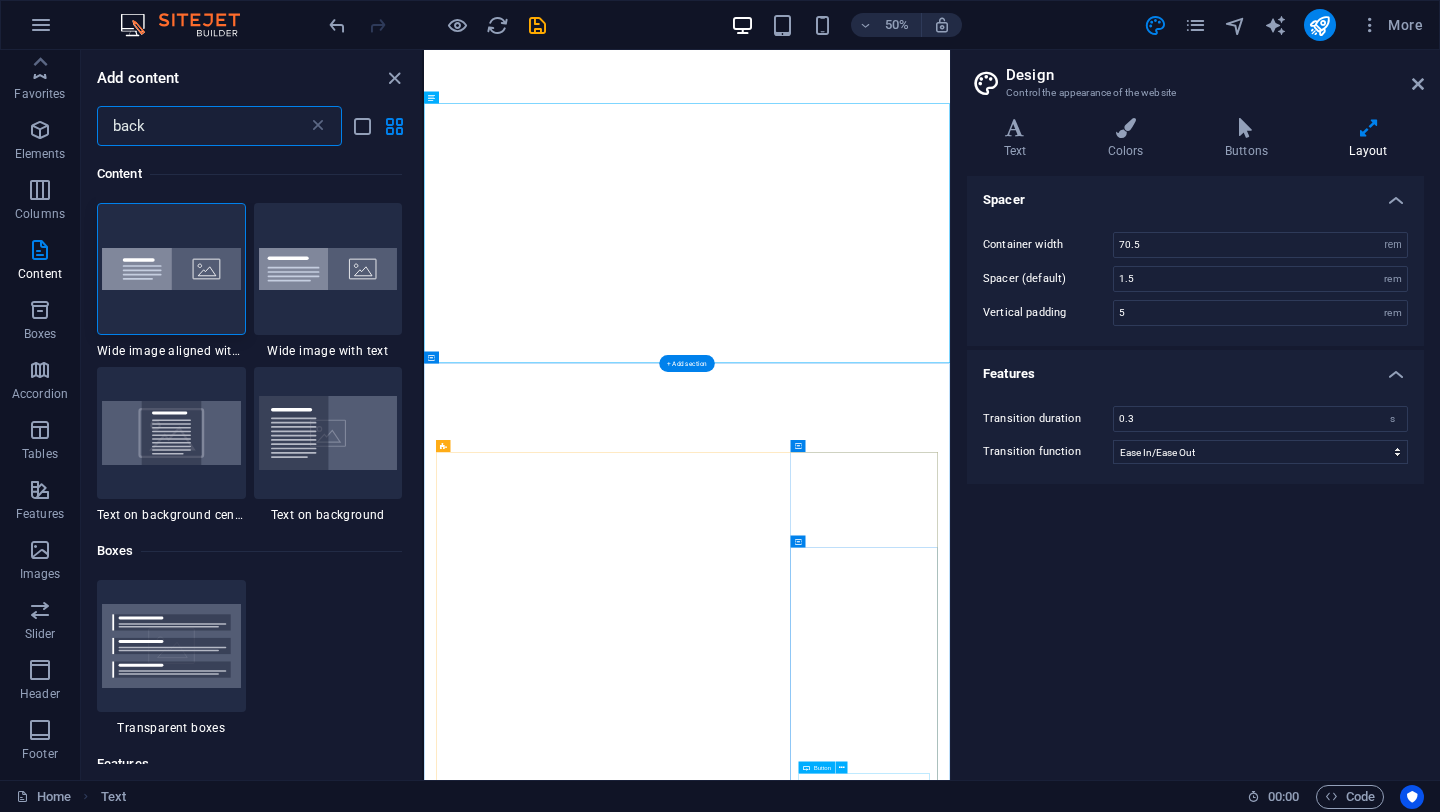 select on "rem" 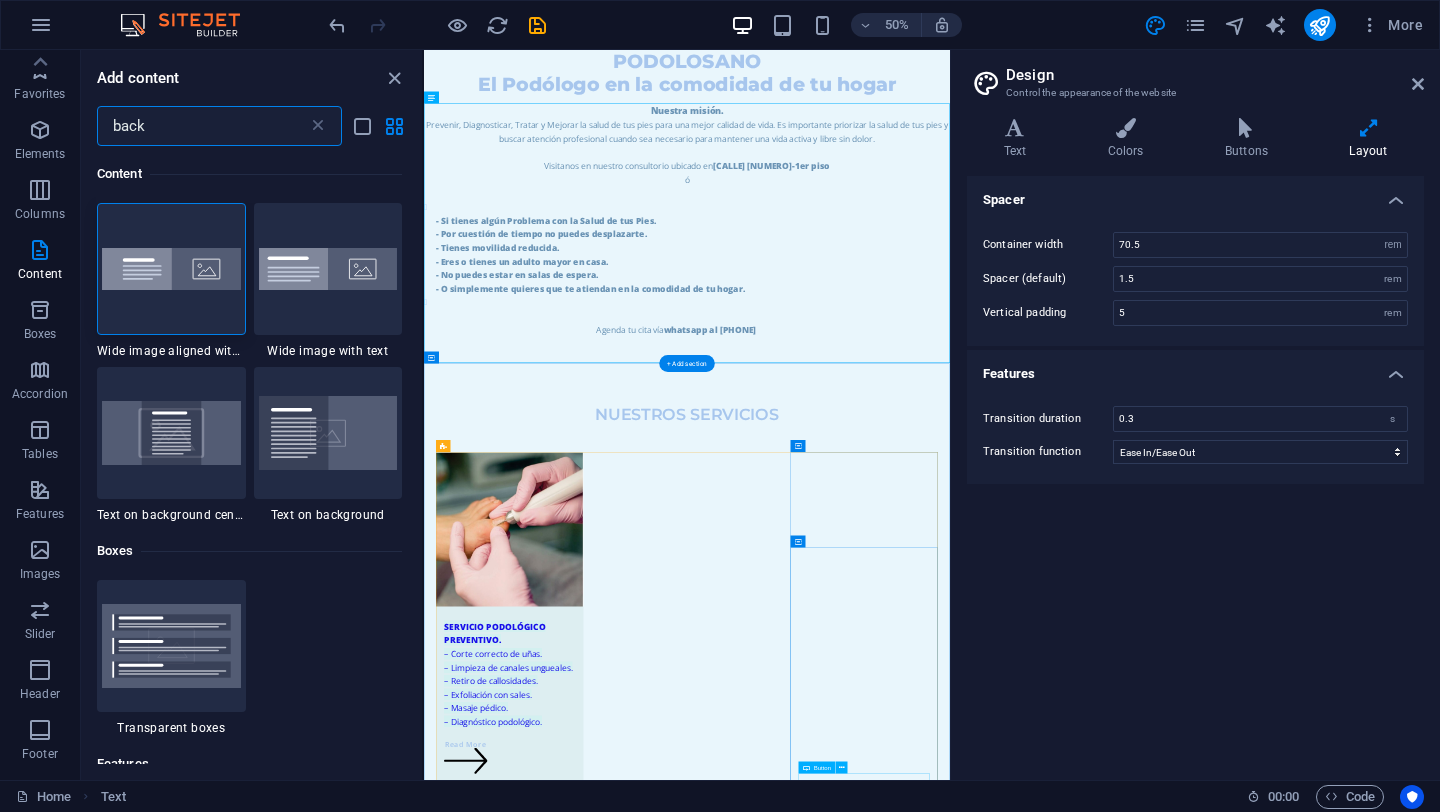 scroll, scrollTop: 0, scrollLeft: 0, axis: both 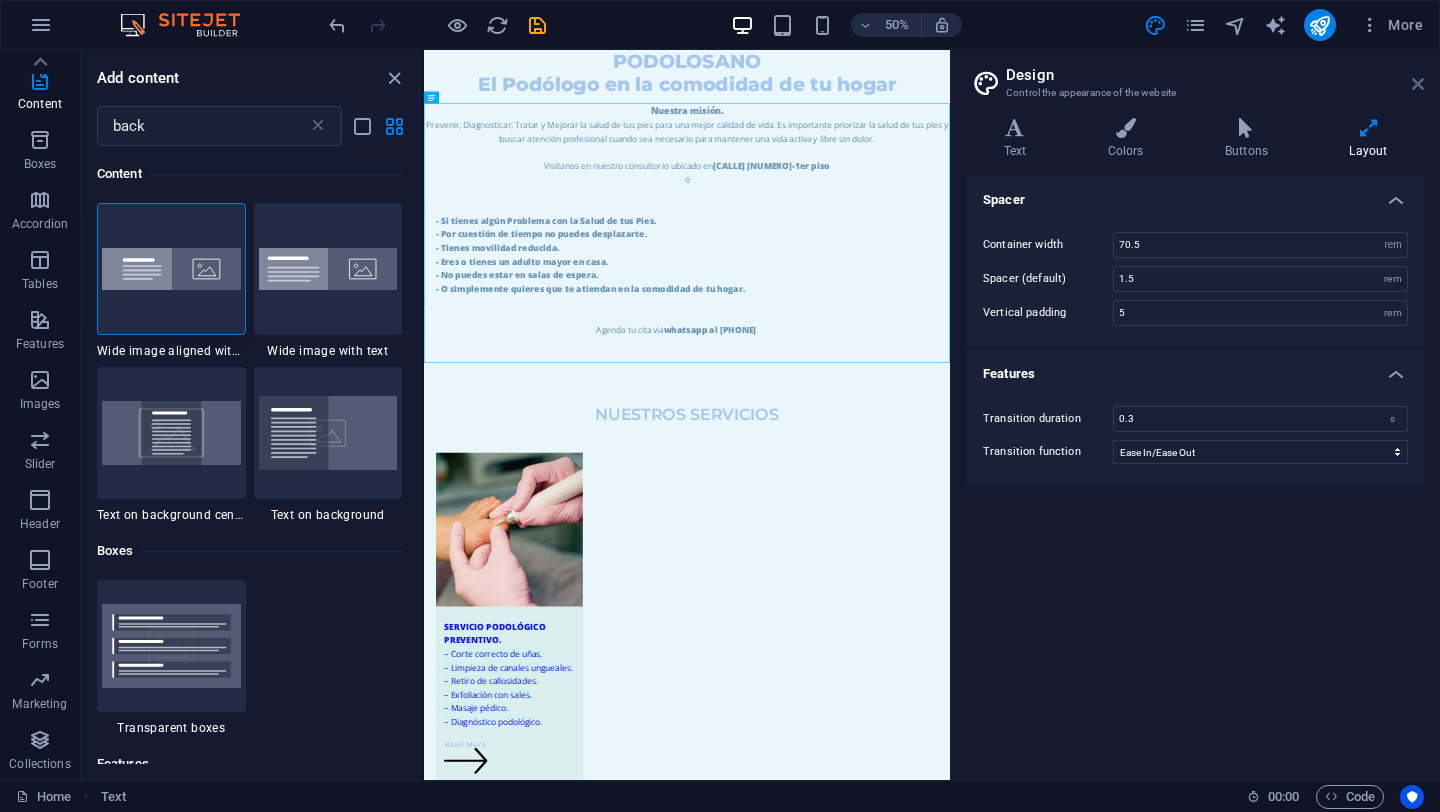 click at bounding box center (1418, 84) 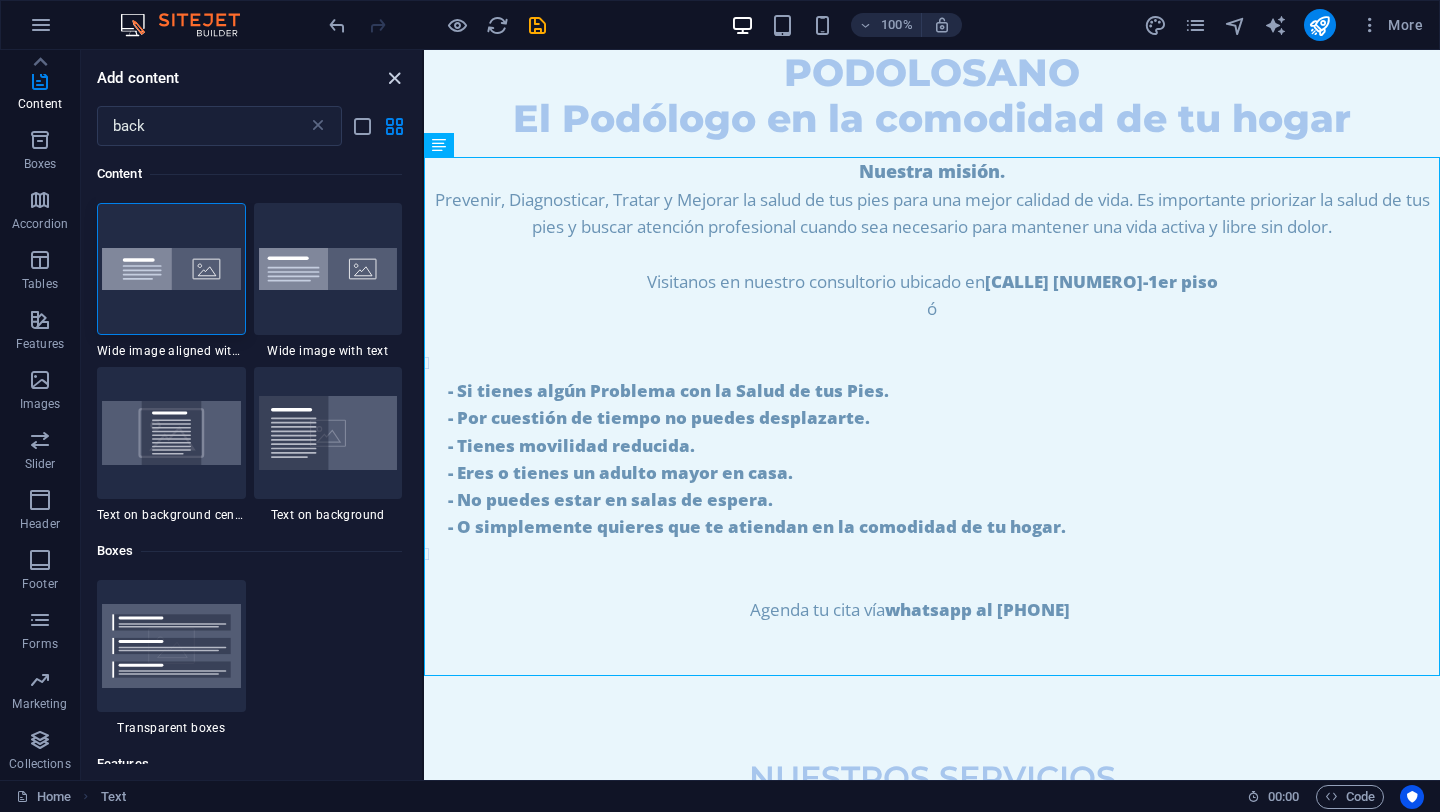 click at bounding box center (394, 78) 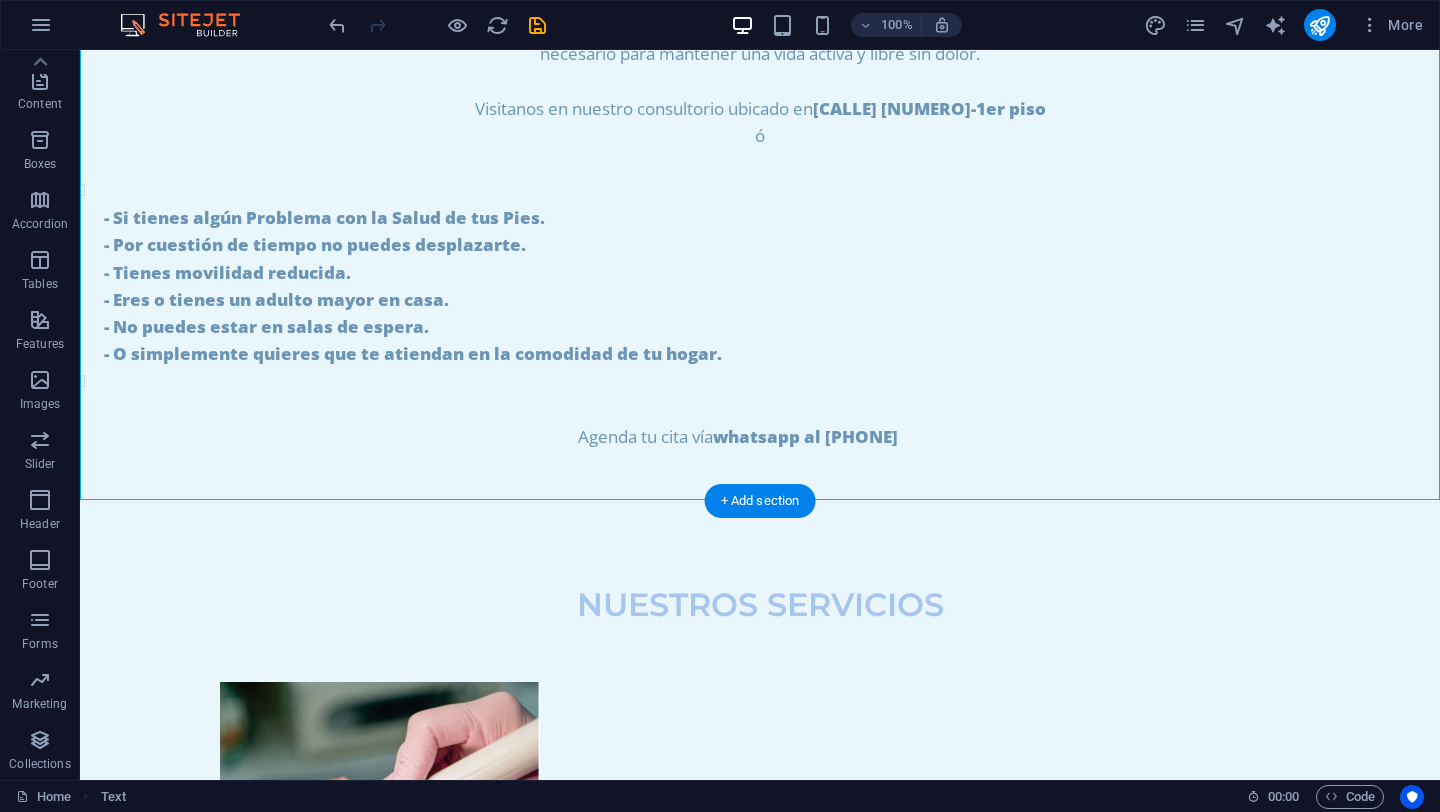 scroll, scrollTop: 177, scrollLeft: 0, axis: vertical 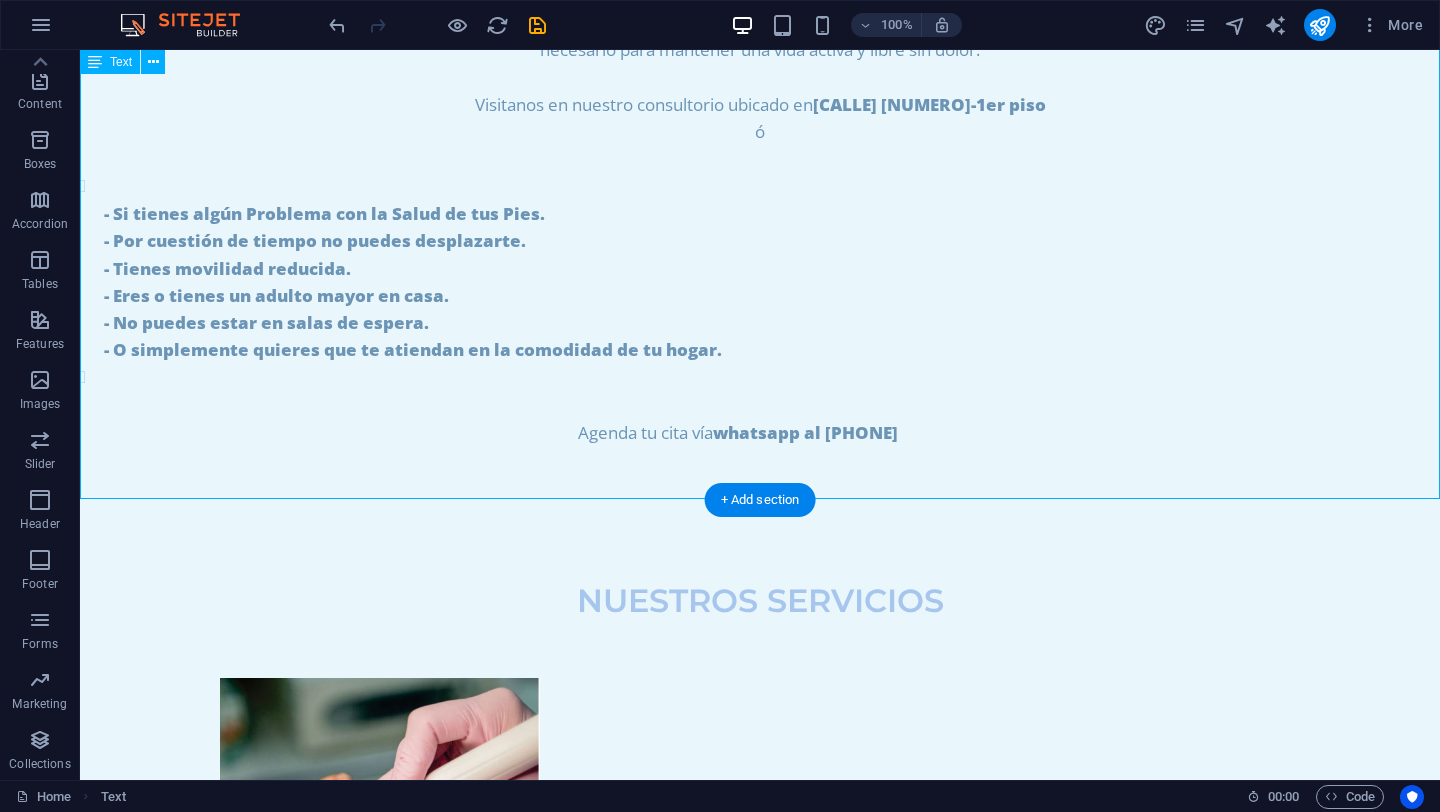 click on "Nuestra misión. Prevenir, Diagnosticar, Tratar y Mejorar la salud de tus pies para una mejor calidad de vida. Es importante priorizar la salud de tus pies y buscar atención profesional cuando sea necesario para mantener una vida activa y libre sin dolor. Visitanos en nuestro consultorio ubicado en [CALLE] [NUMERO]-1er piso ó - Si tienes algún Problema con la Salud de tus Pies. - Por cuestión de tiempo no puedes desplazarte. - Tienes movilidad reducida. - Eres o tienes un adulto mayor en casa. - No puedes estar en salas de espera. - O simplemente quieres que te atiendan en la comodidad de tu hogar. Agenda tu cita vía whatsapp al [PHONE]" at bounding box center [760, 240] 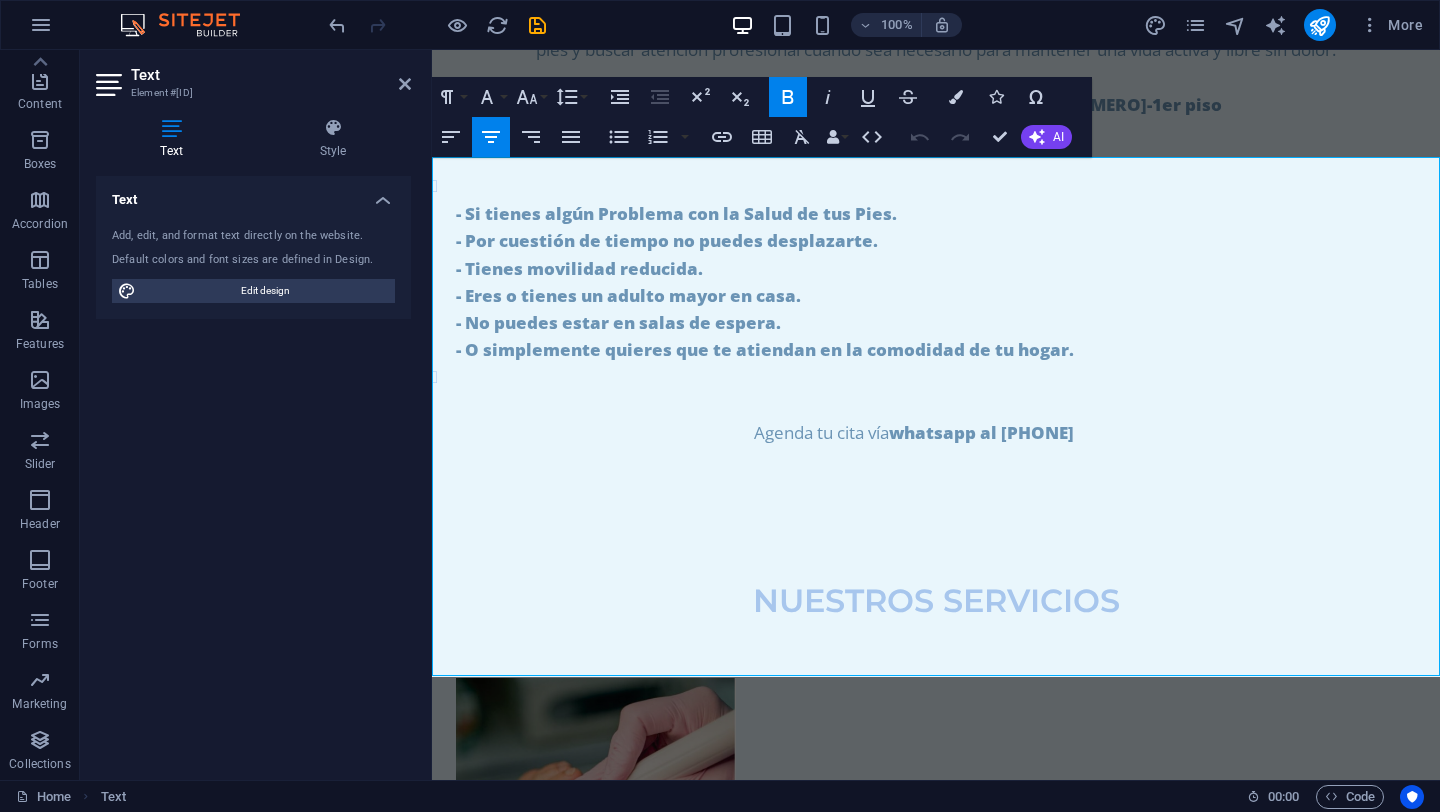 scroll, scrollTop: 0, scrollLeft: 0, axis: both 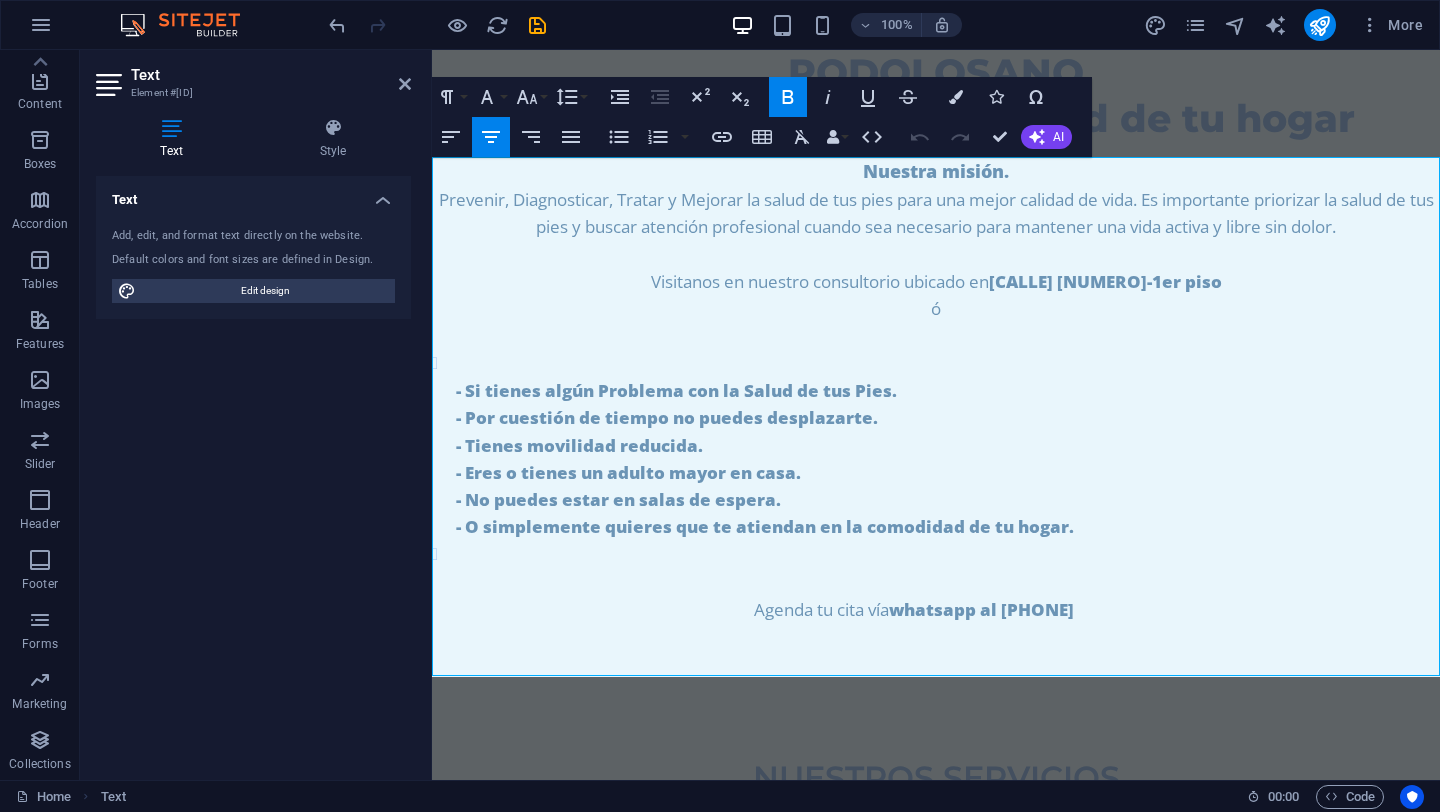 click on "Agenda tu cita vía whatsapp al [PHONE]" at bounding box center (936, 637) 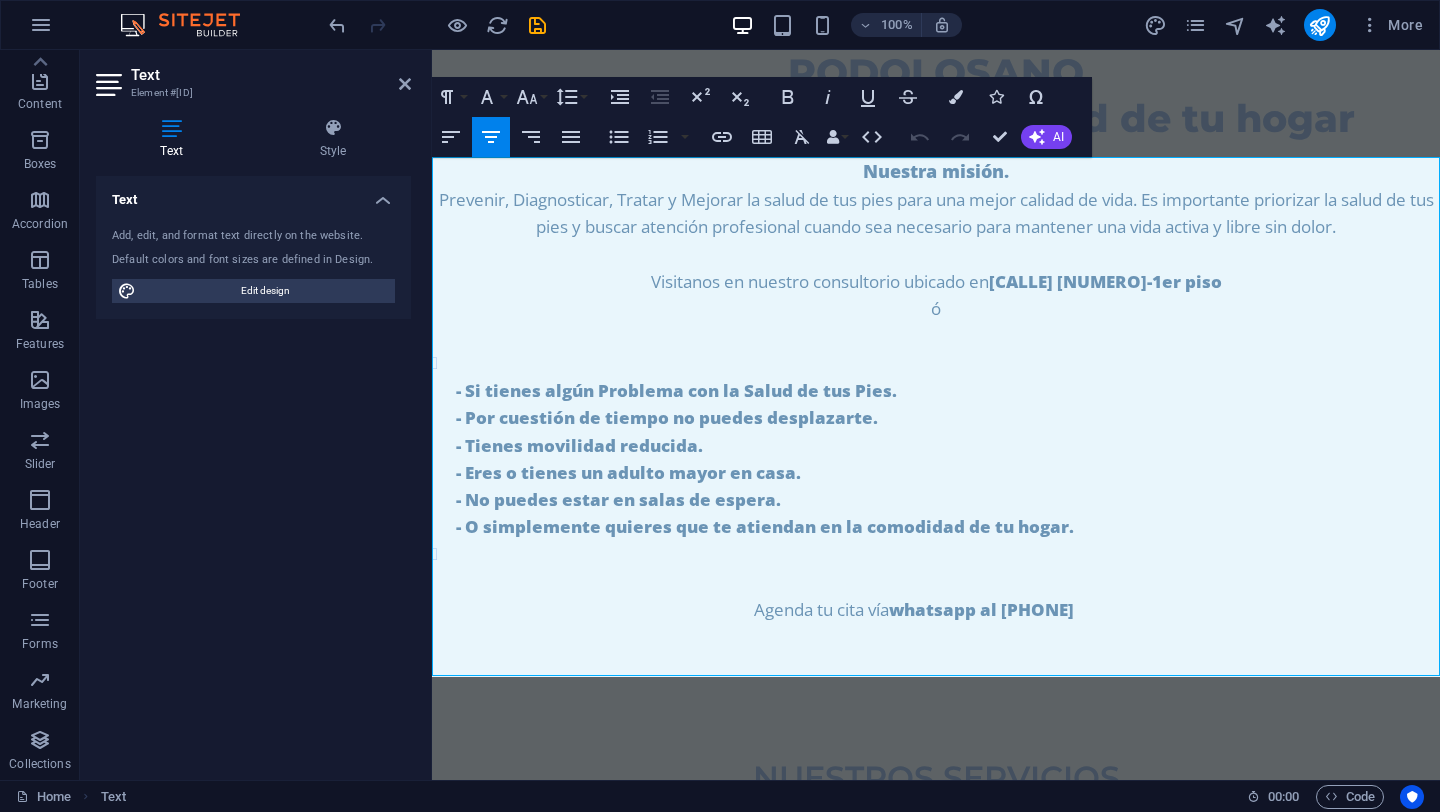 click on "Agenda tu cita vía whatsapp al [PHONE]" at bounding box center (936, 637) 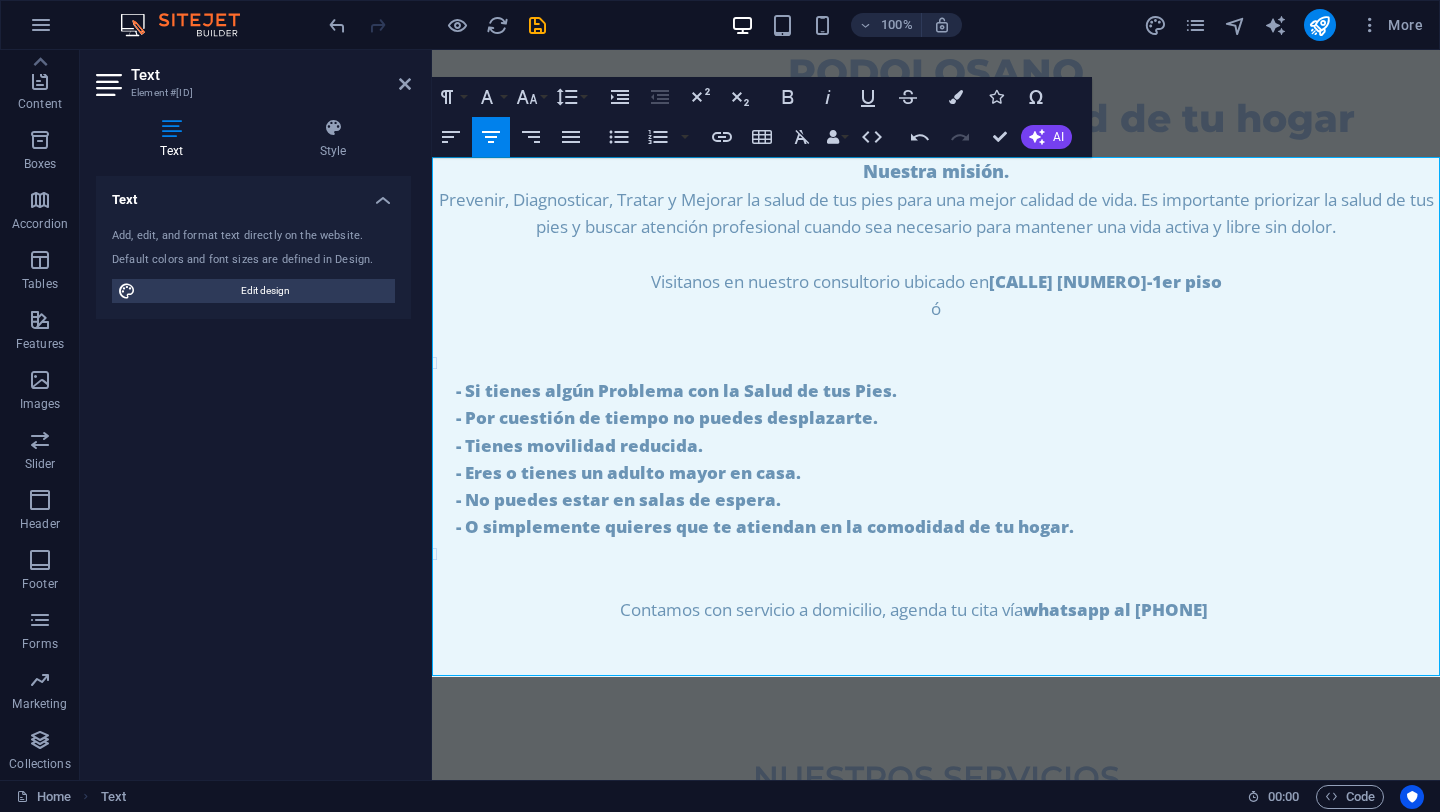click on "Contamos con servicio a domicilio, agenda tu cita vía whatsapp al [PHONE]" at bounding box center (936, 637) 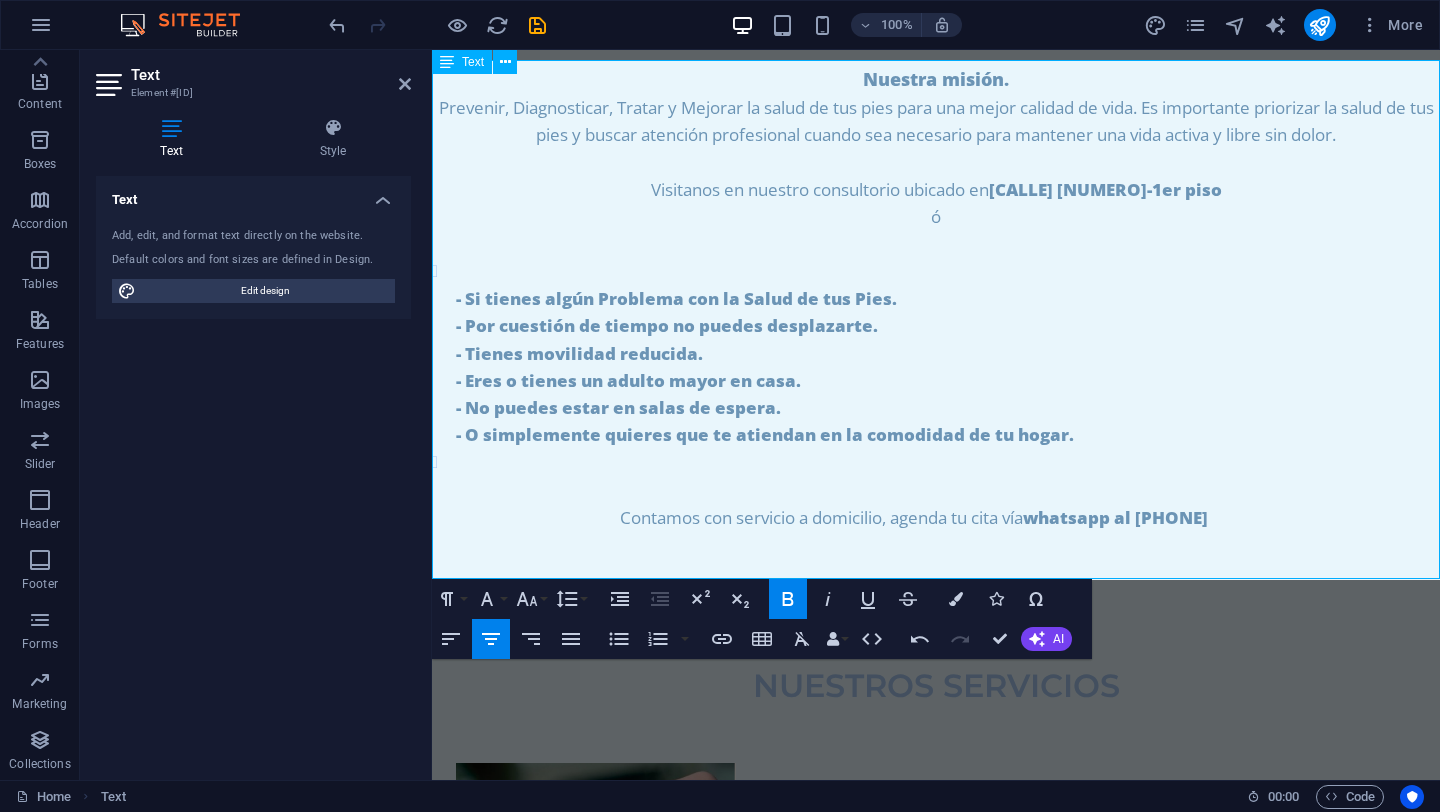 scroll, scrollTop: 91, scrollLeft: 0, axis: vertical 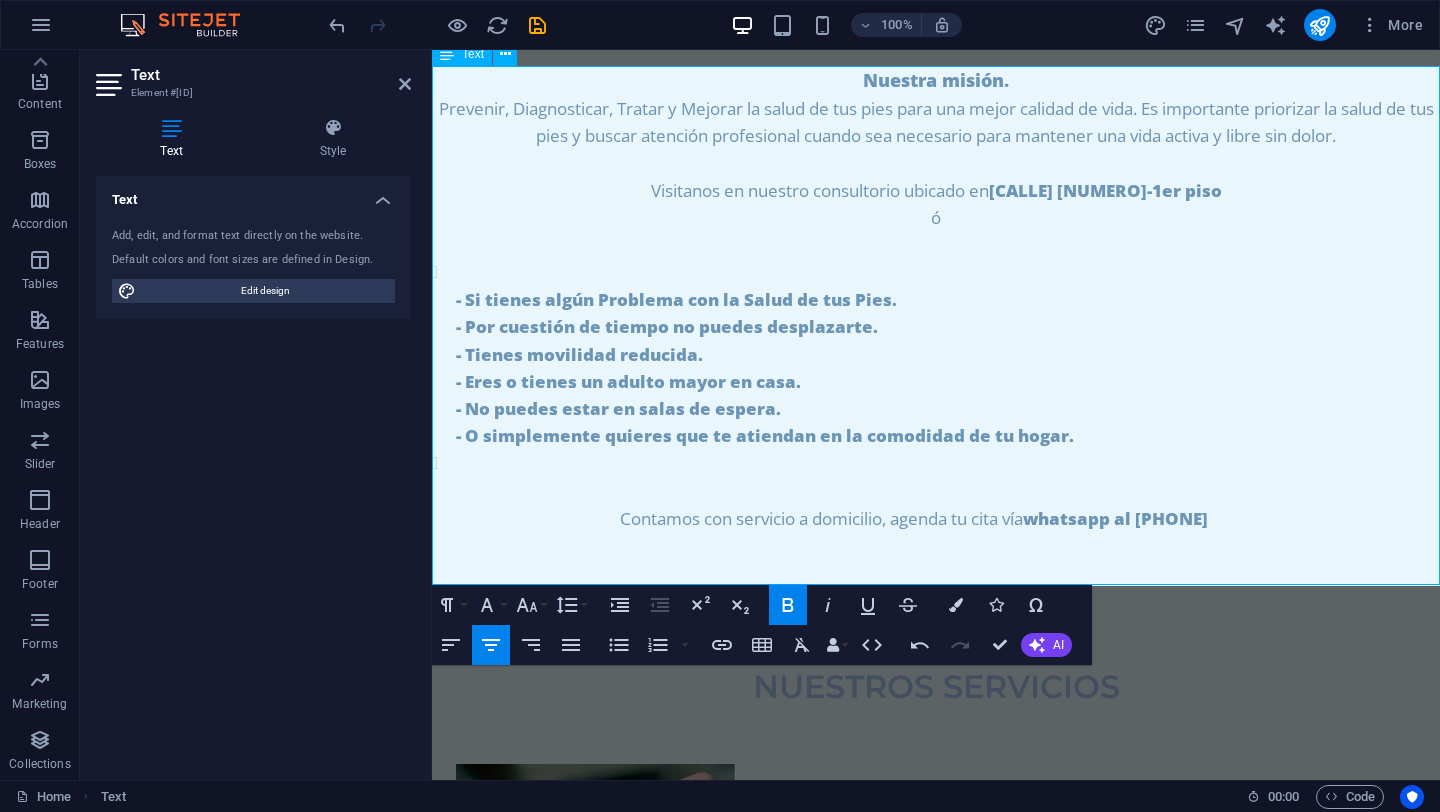 click on "Contamos con servicio a domicilio, agenda tu cita vía whatsapp al [PHONE]" at bounding box center (936, 546) 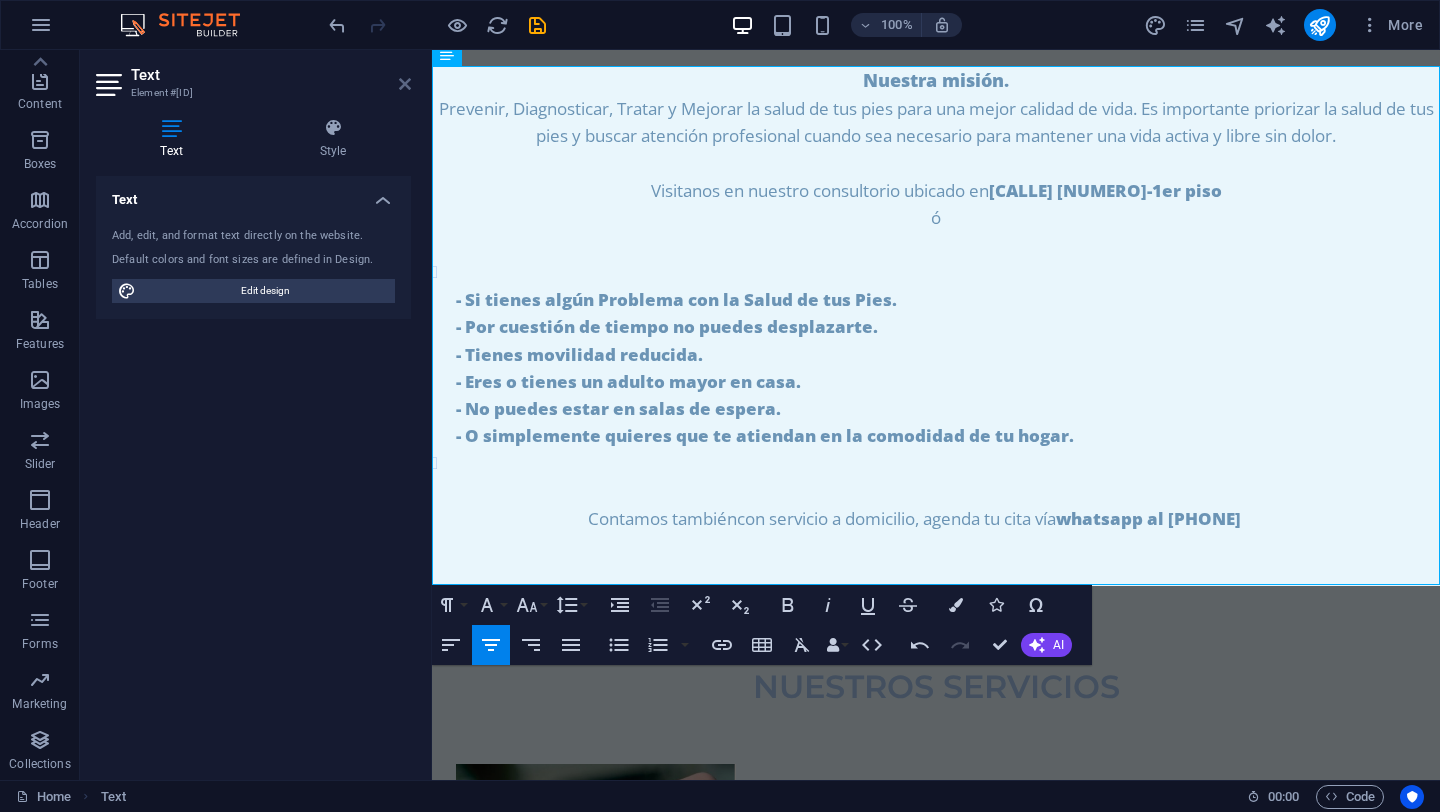 click at bounding box center [405, 84] 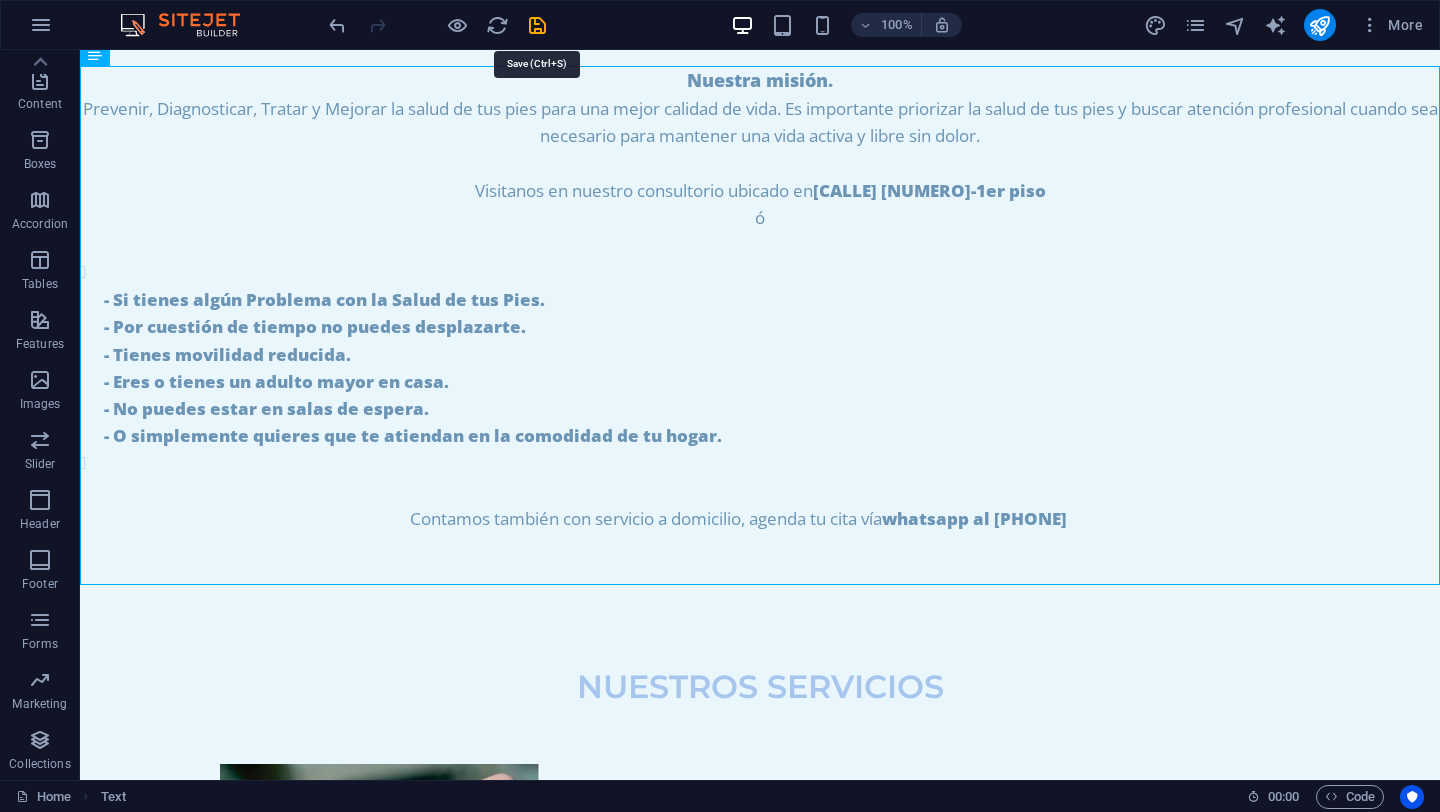 click at bounding box center (537, 25) 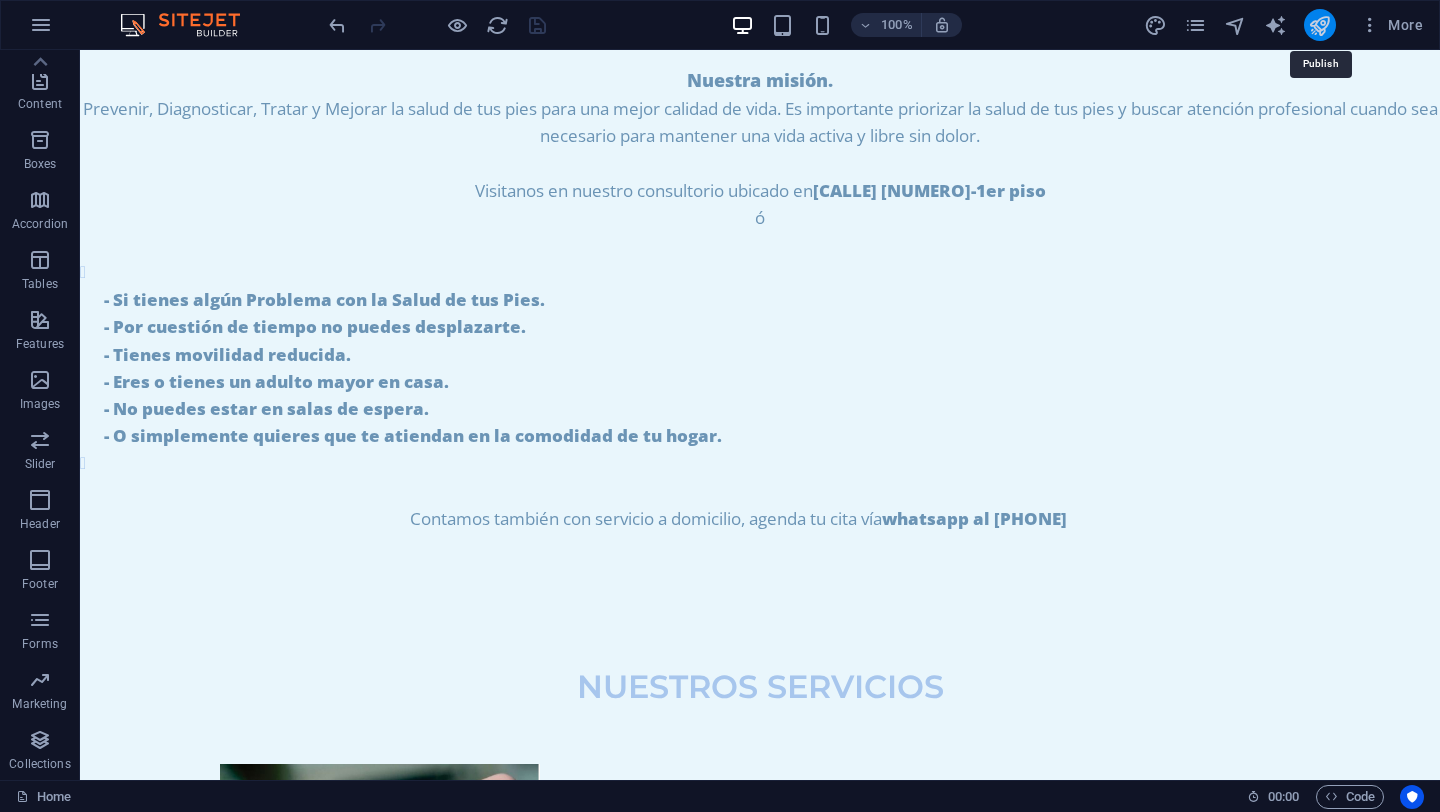 click at bounding box center (1319, 25) 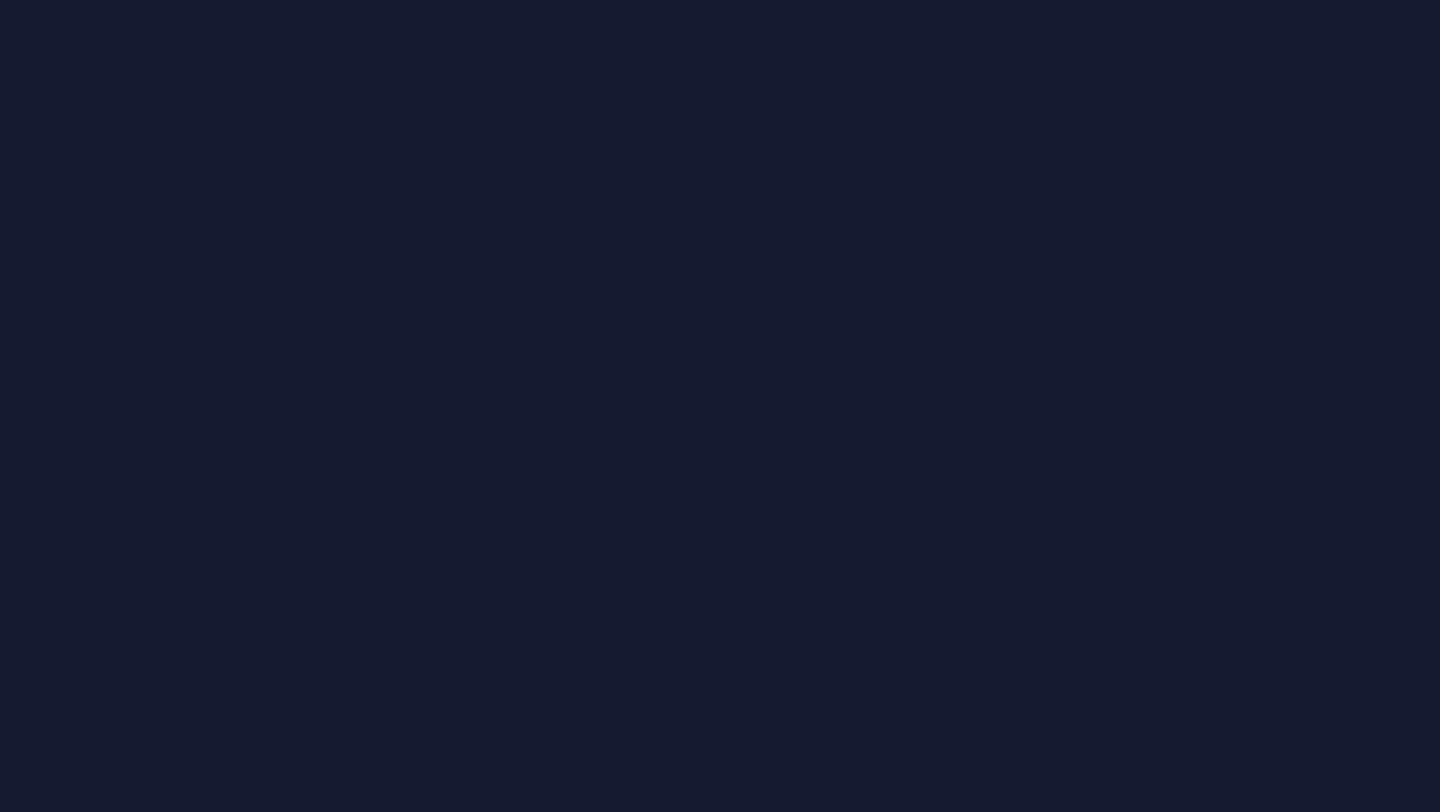 scroll, scrollTop: 0, scrollLeft: 0, axis: both 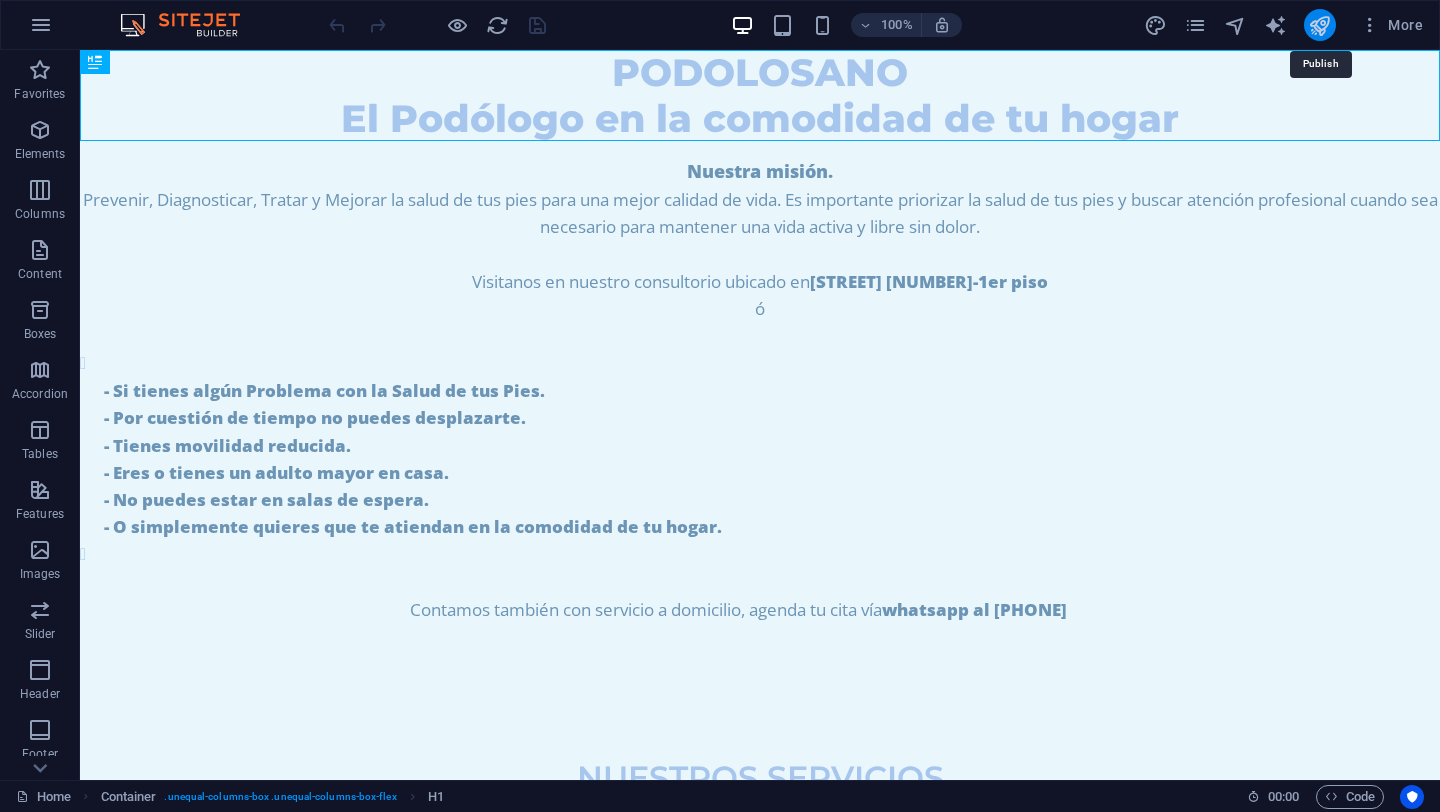 click at bounding box center (1319, 25) 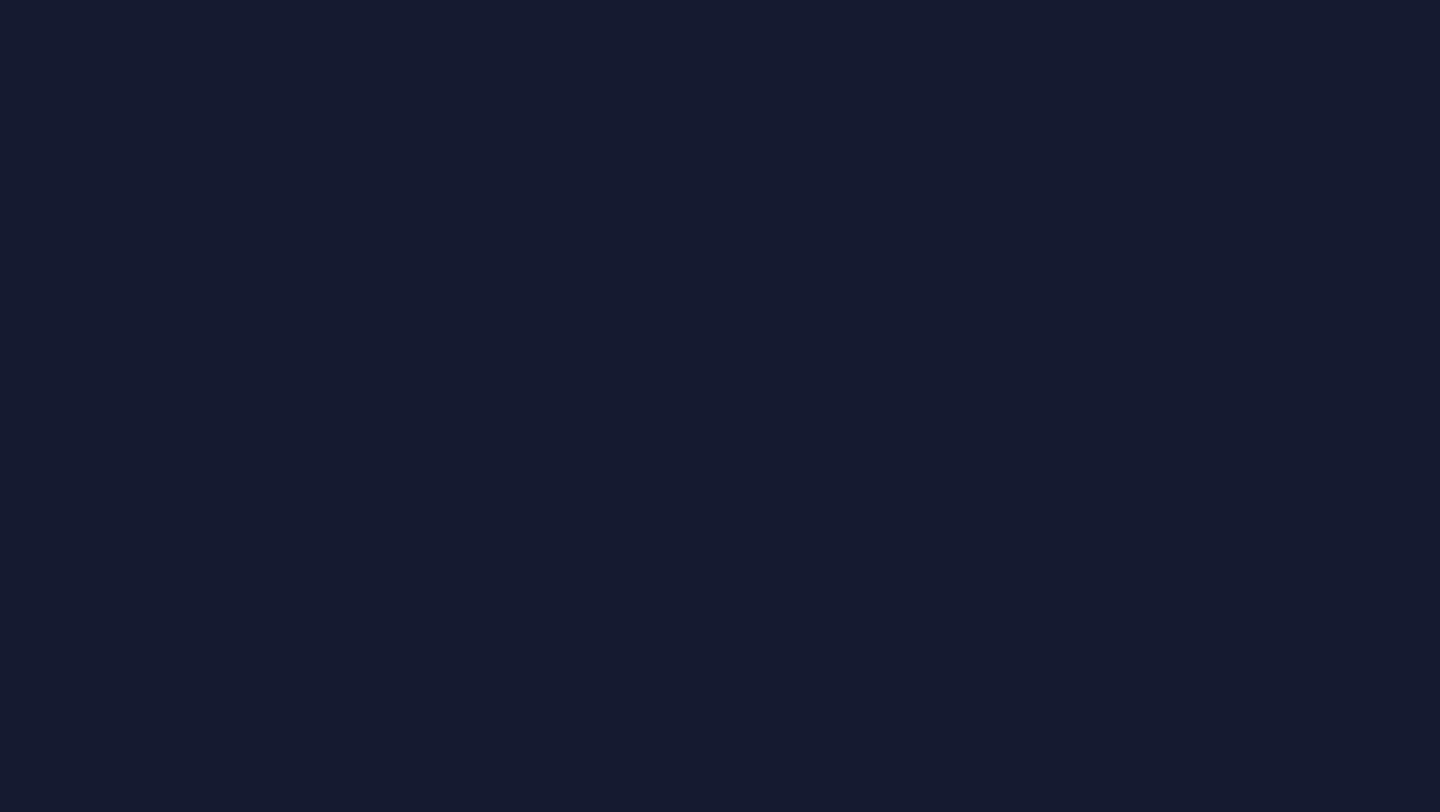 scroll, scrollTop: 0, scrollLeft: 0, axis: both 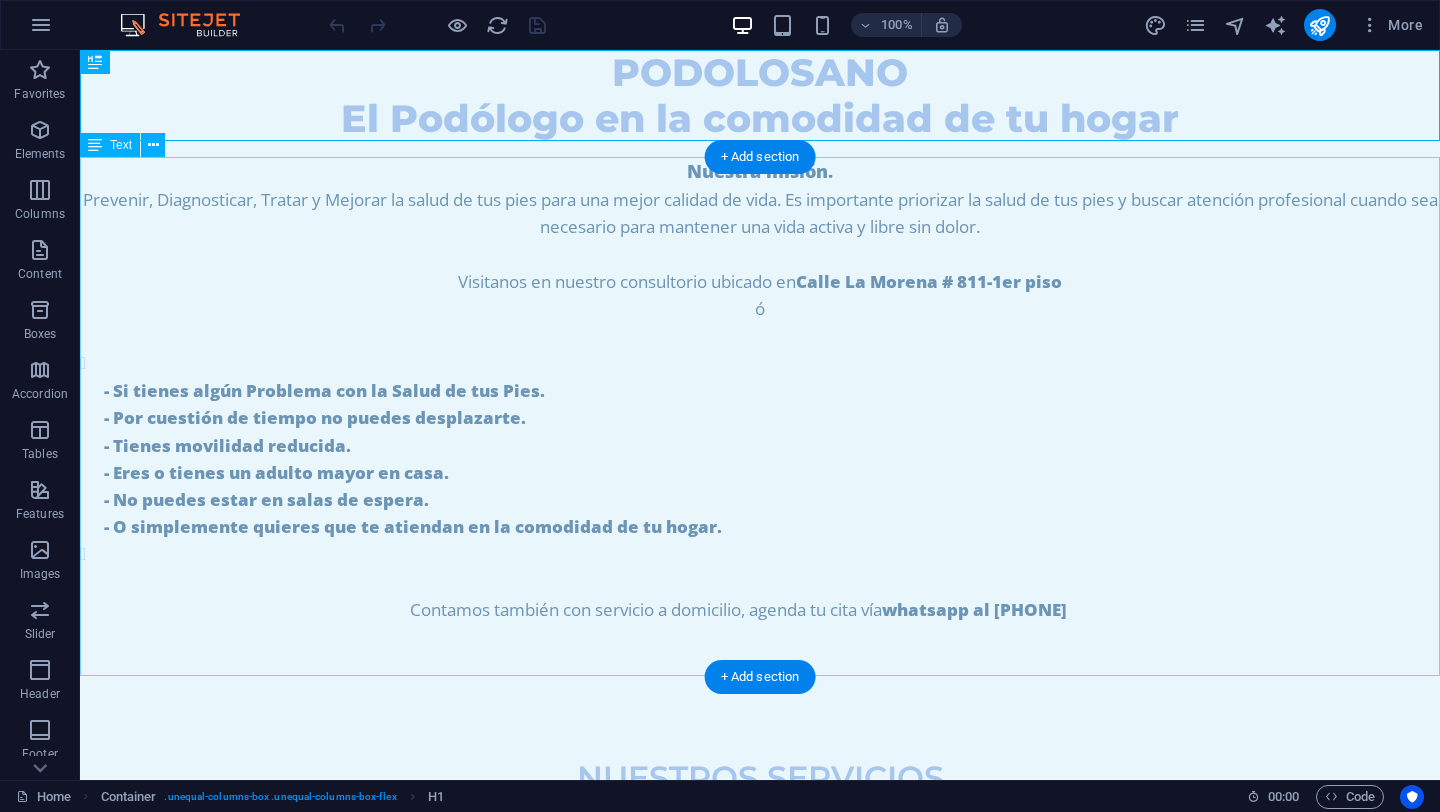 click on "Nuestra misión. Prevenir, Diagnosticar, Tratar y Mejorar la salud de tus pies para una mejor calidad de vida. Es importante priorizar la salud de tus pies y buscar atención profesional cuando sea necesario para mantener una vida activa y libre sin dolor. Visitanos en nuestro consultorio ubicado en  Calle La Morena # 811-1er piso  ó - Si tienes algún Problema con la Salud de tus Pies. - Por cuestión de tiempo no puedes desplazarte. - Tienes movilidad reducida. - Eres o tienes un adulto mayor en casa. - No puedes estar en salas de espera. - O simplemente quieres que te atiendan en la comodidad de tu hogar.   Contamos también con servicio a domicilio, agenda tu cita vía  whatsapp al 55 6148 8559" at bounding box center [760, 417] 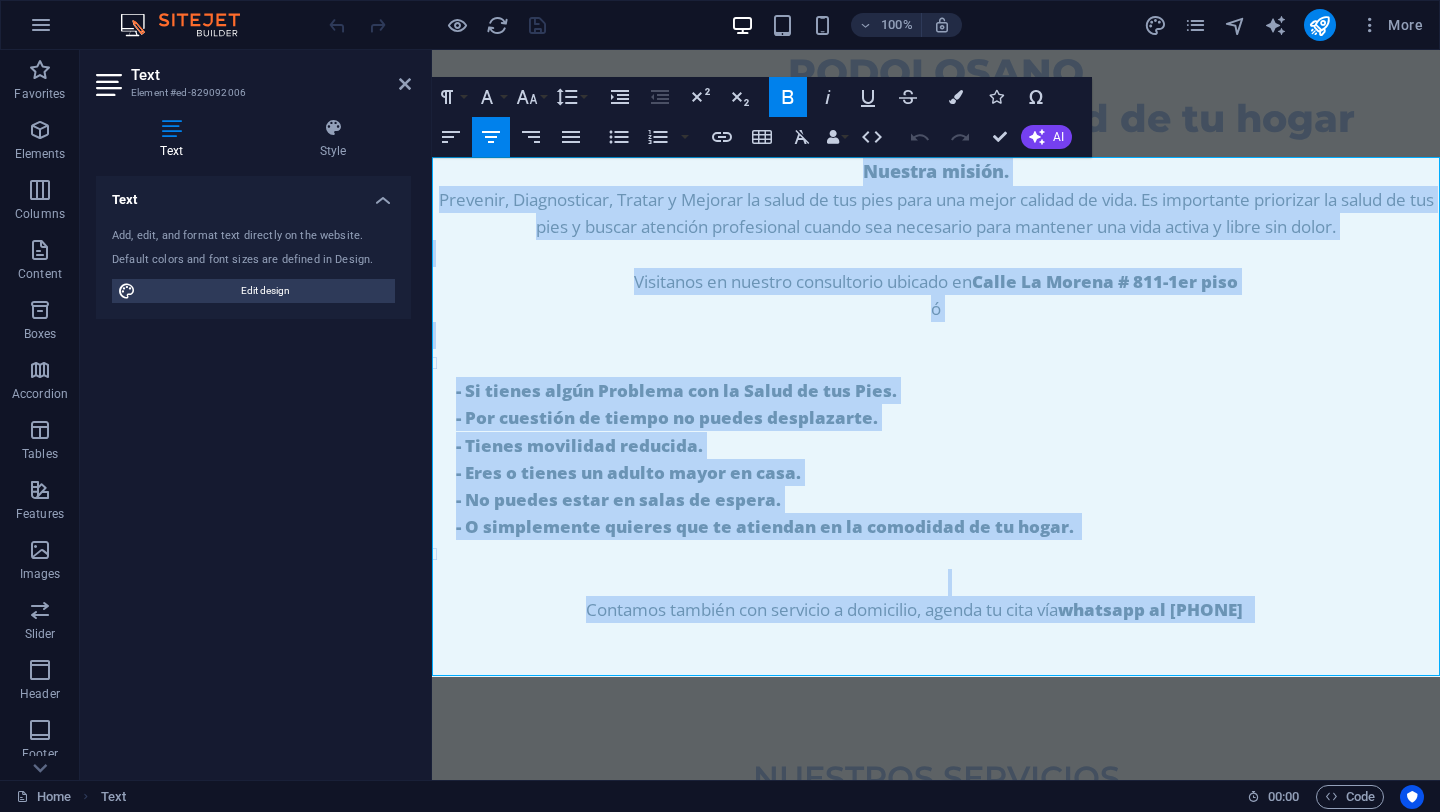 drag, startPoint x: 1258, startPoint y: 615, endPoint x: 836, endPoint y: 177, distance: 608.21704 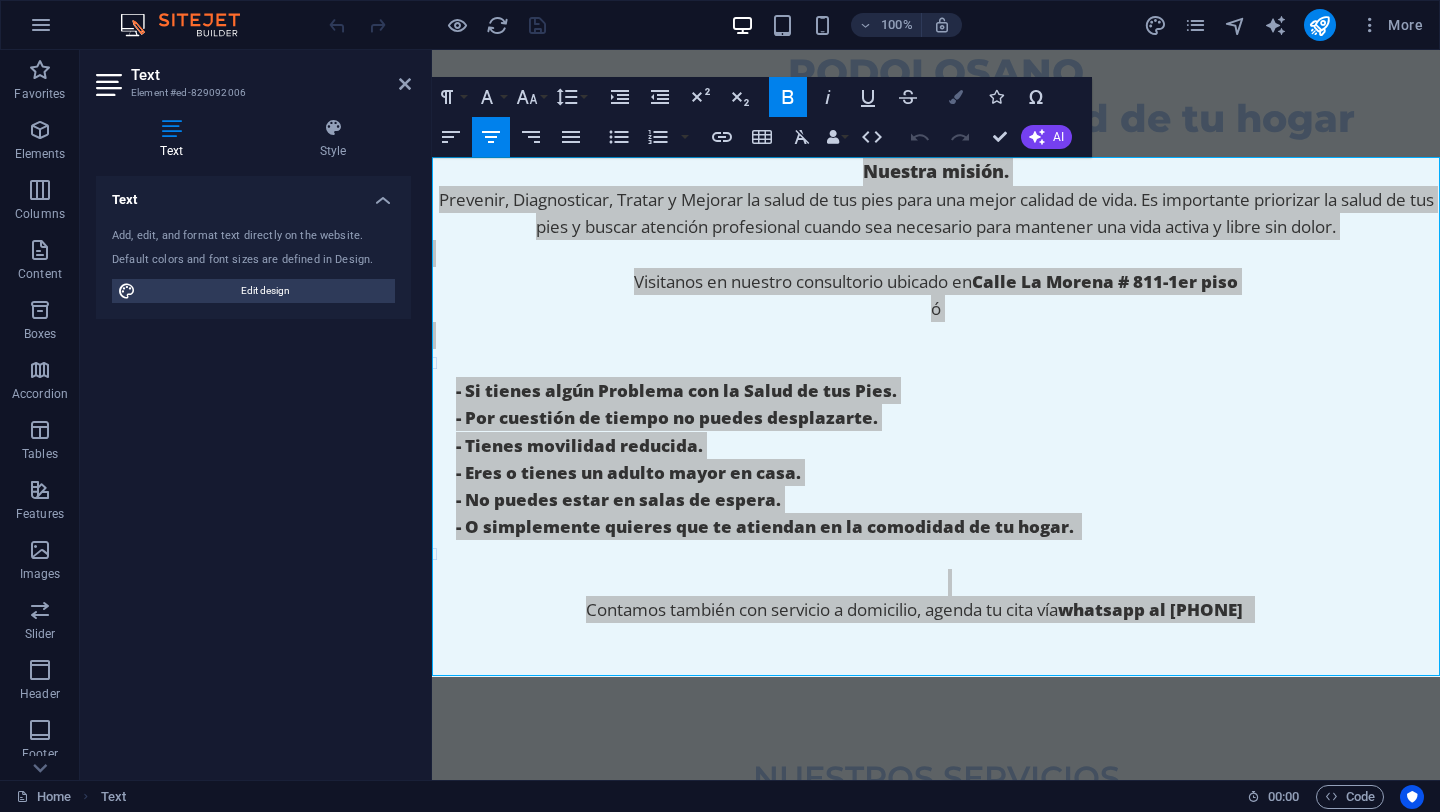 click at bounding box center (956, 97) 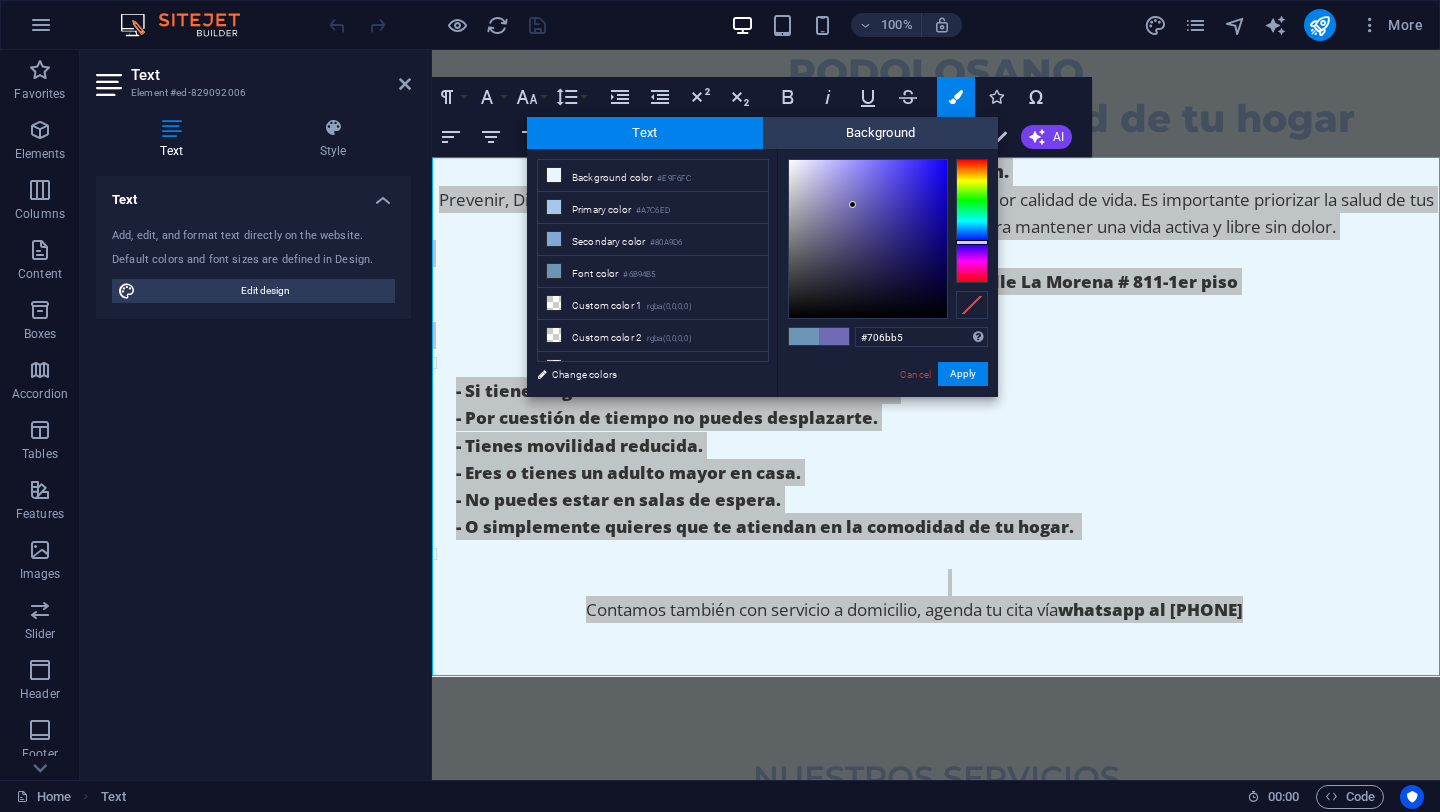 click at bounding box center (972, 221) 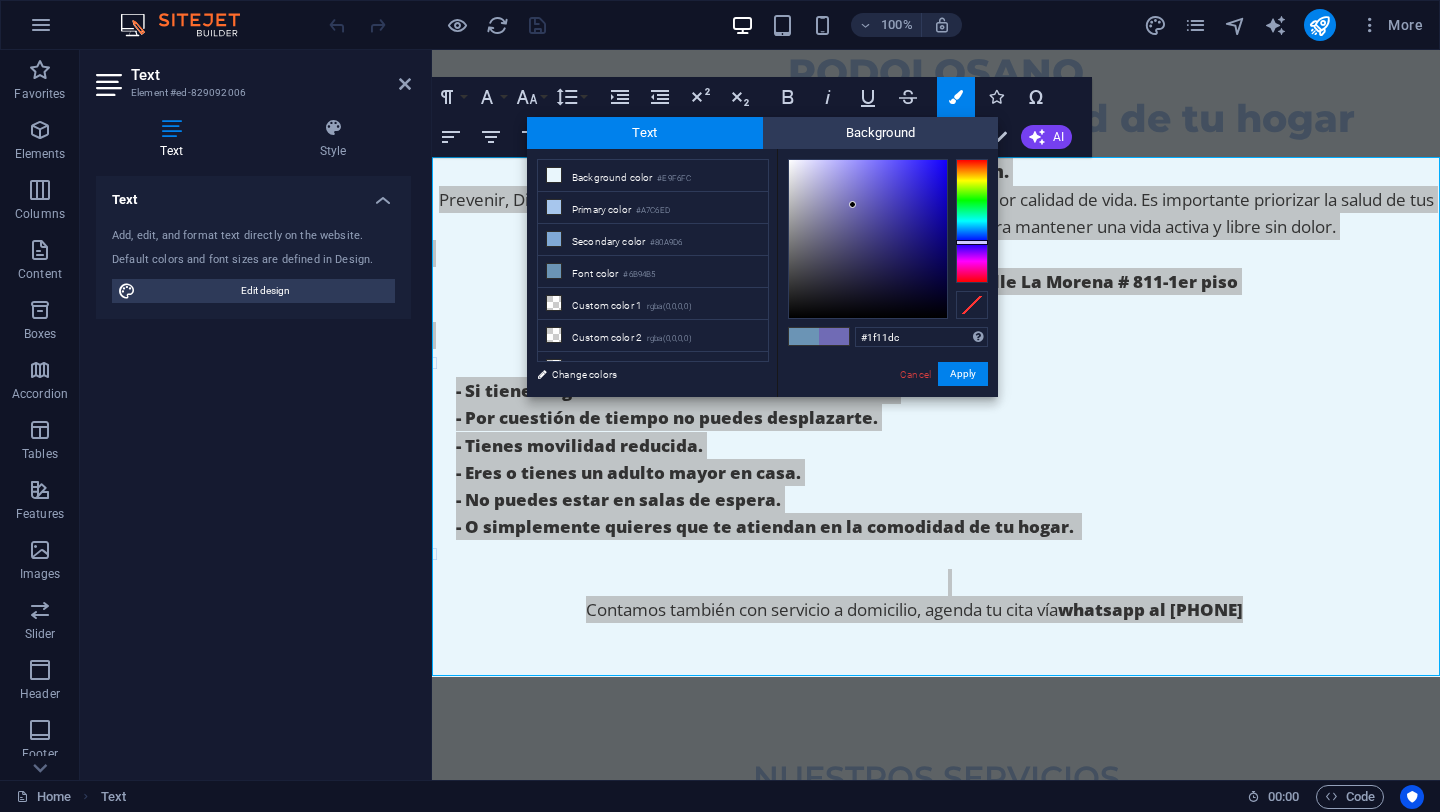 click at bounding box center [868, 239] 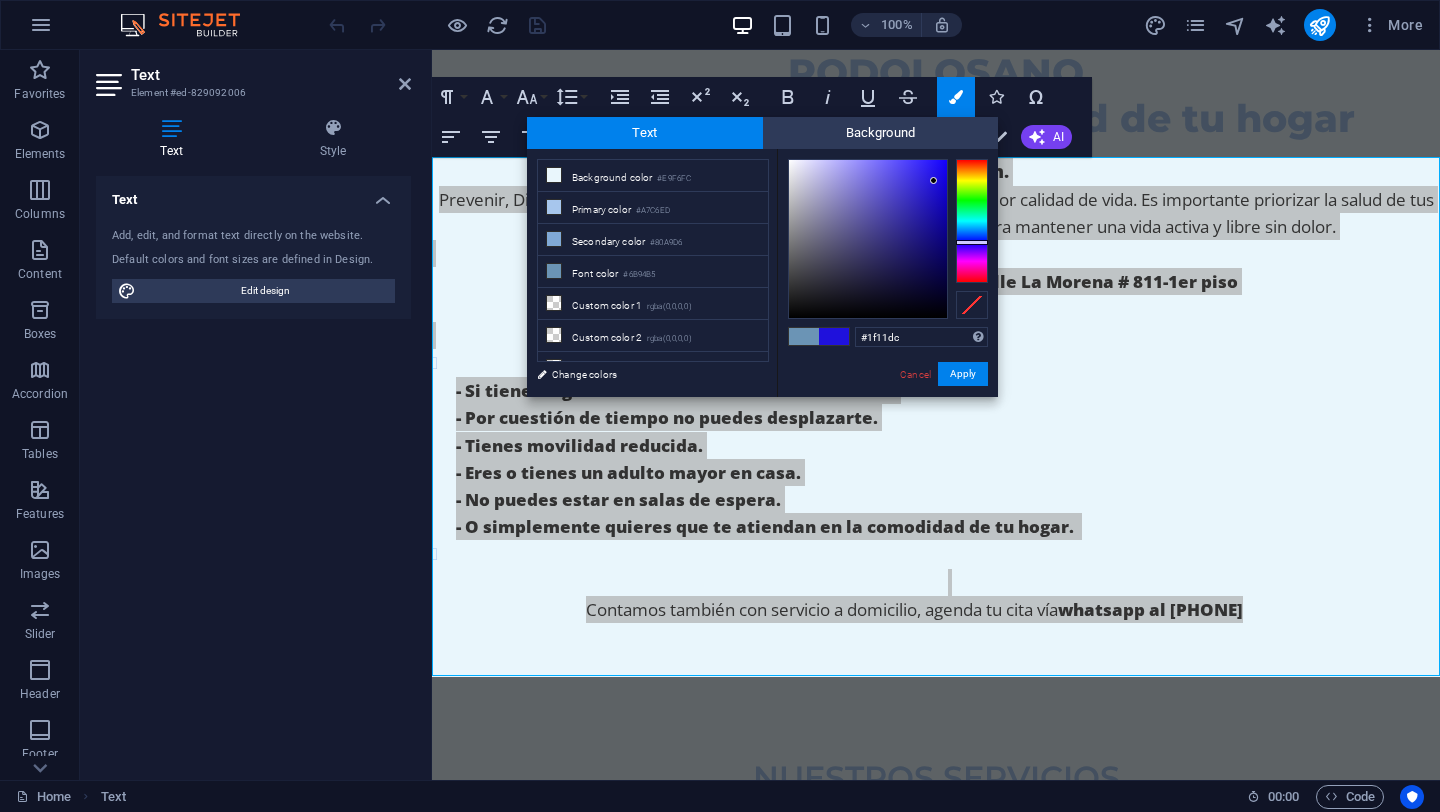 type on "#2011e2" 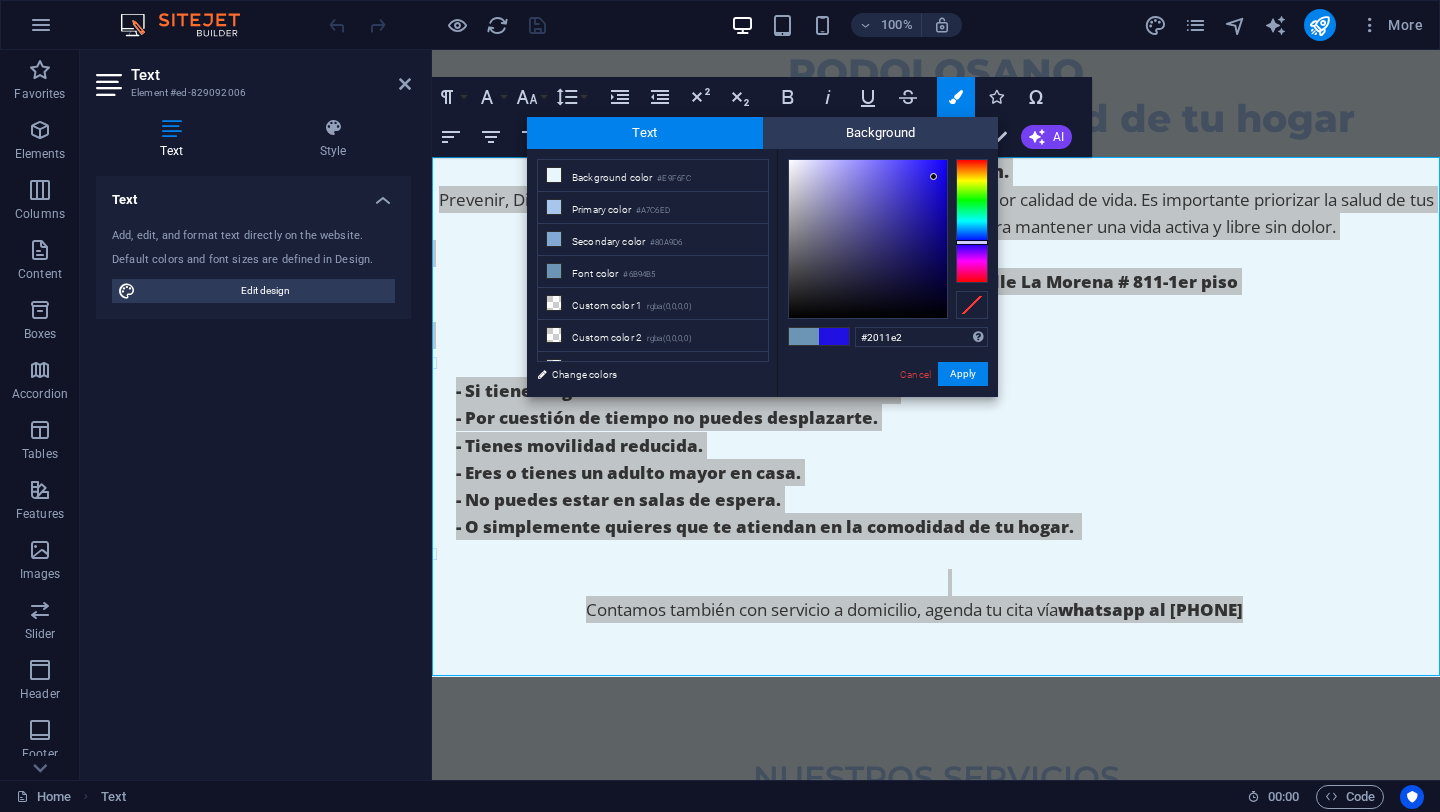 click at bounding box center [933, 176] 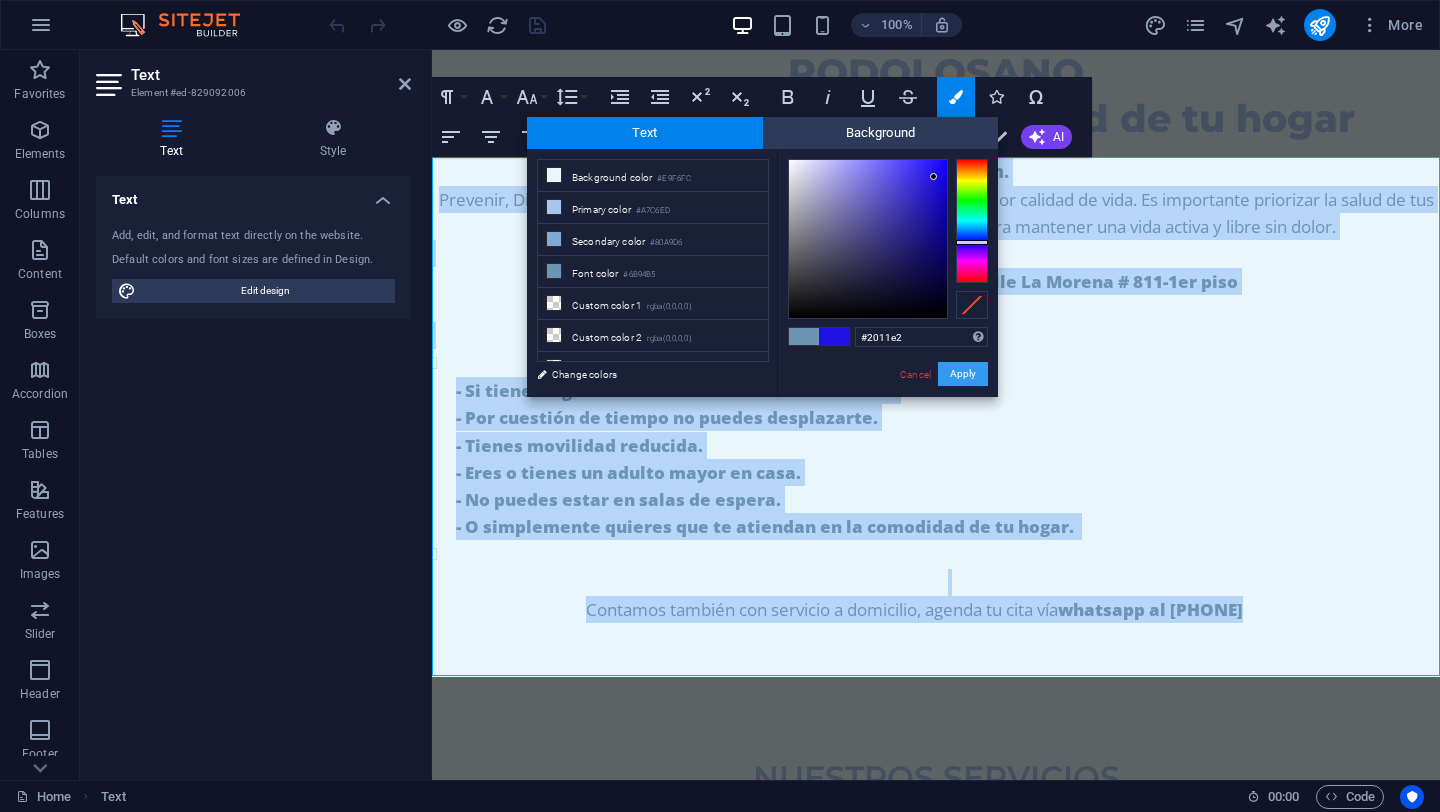 click on "Apply" at bounding box center [963, 374] 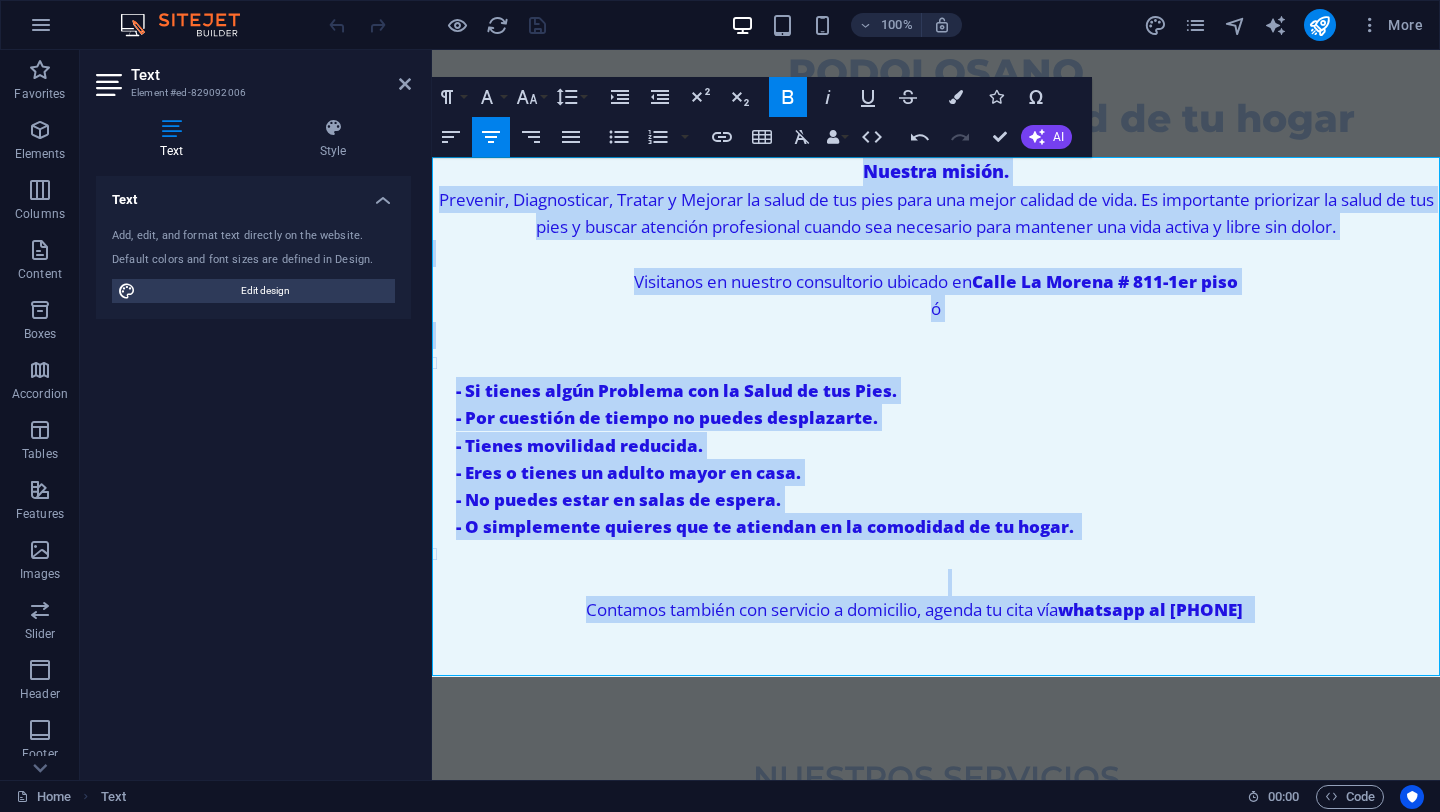 click on "- Si tienes algún Problema con la Salud de tus Pies. - Por cuestión de tiempo no puedes desplazarte. - Tienes movilidad reducida. - Eres o tienes un adulto mayor en casa. - No puedes estar en salas de espera. - O simplemente quieres que te atiendan en la comodidad de tu hogar." at bounding box center (948, 458) 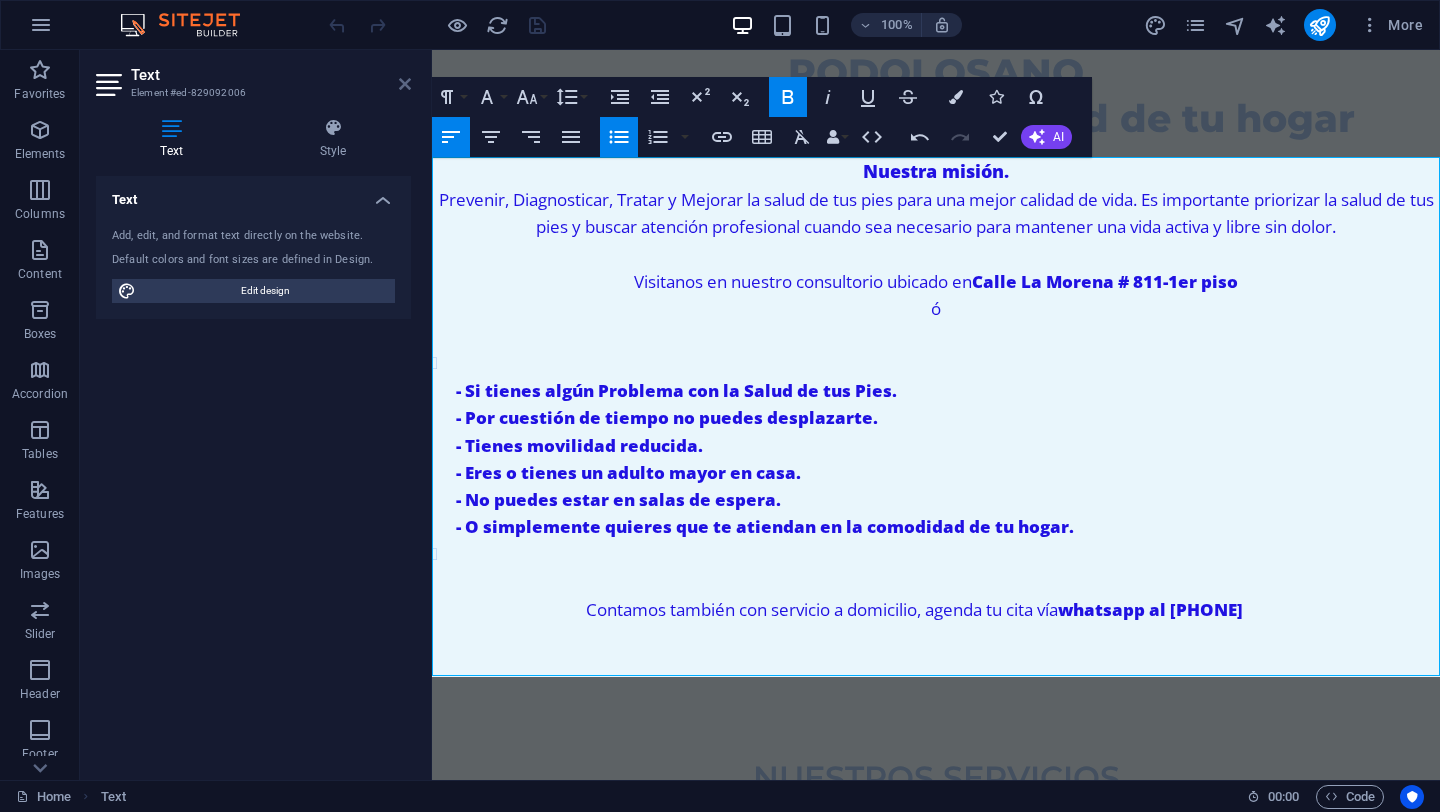 click at bounding box center (405, 84) 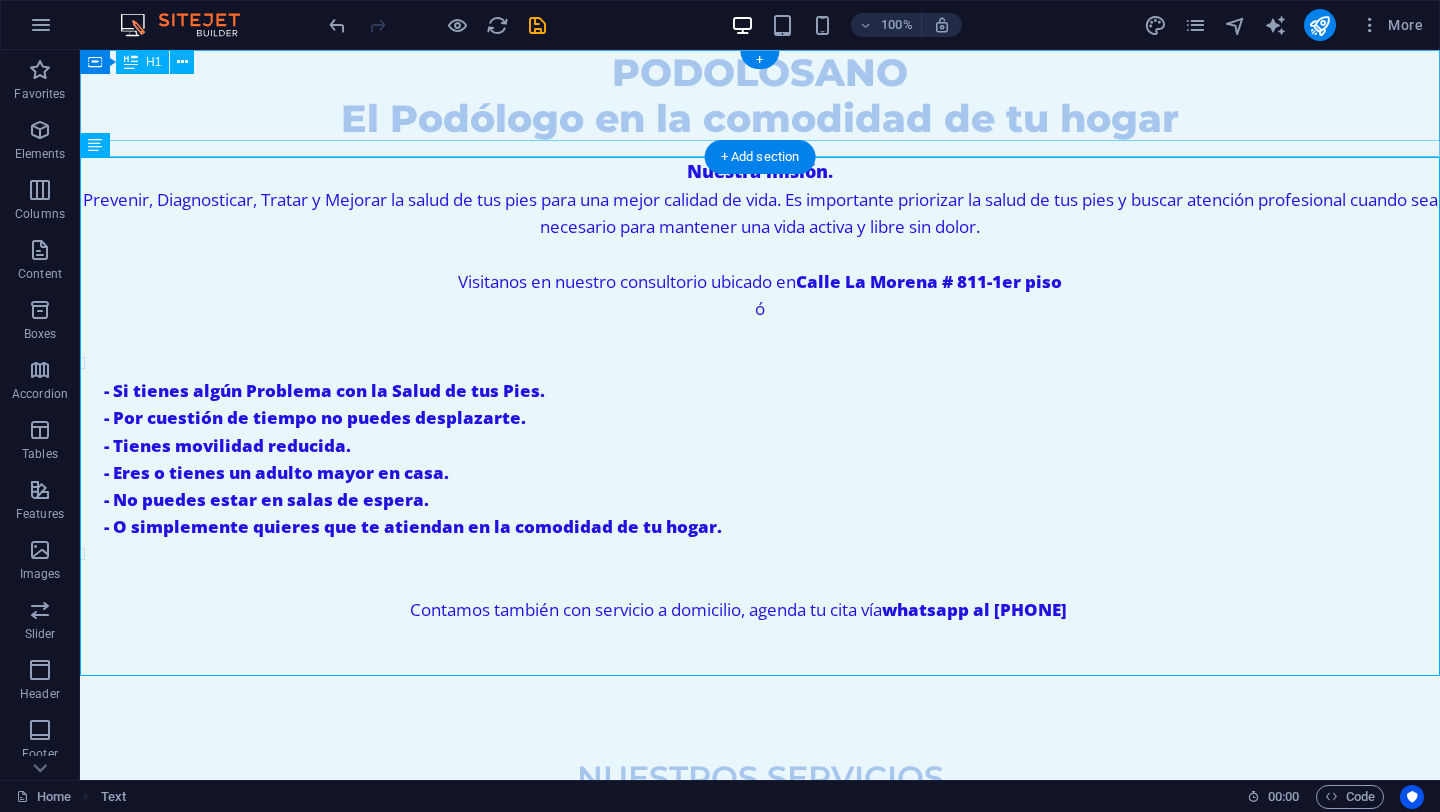 click on "PODOLOSANO El Podólogo en la comodidad de tu hogar" at bounding box center [760, 95] 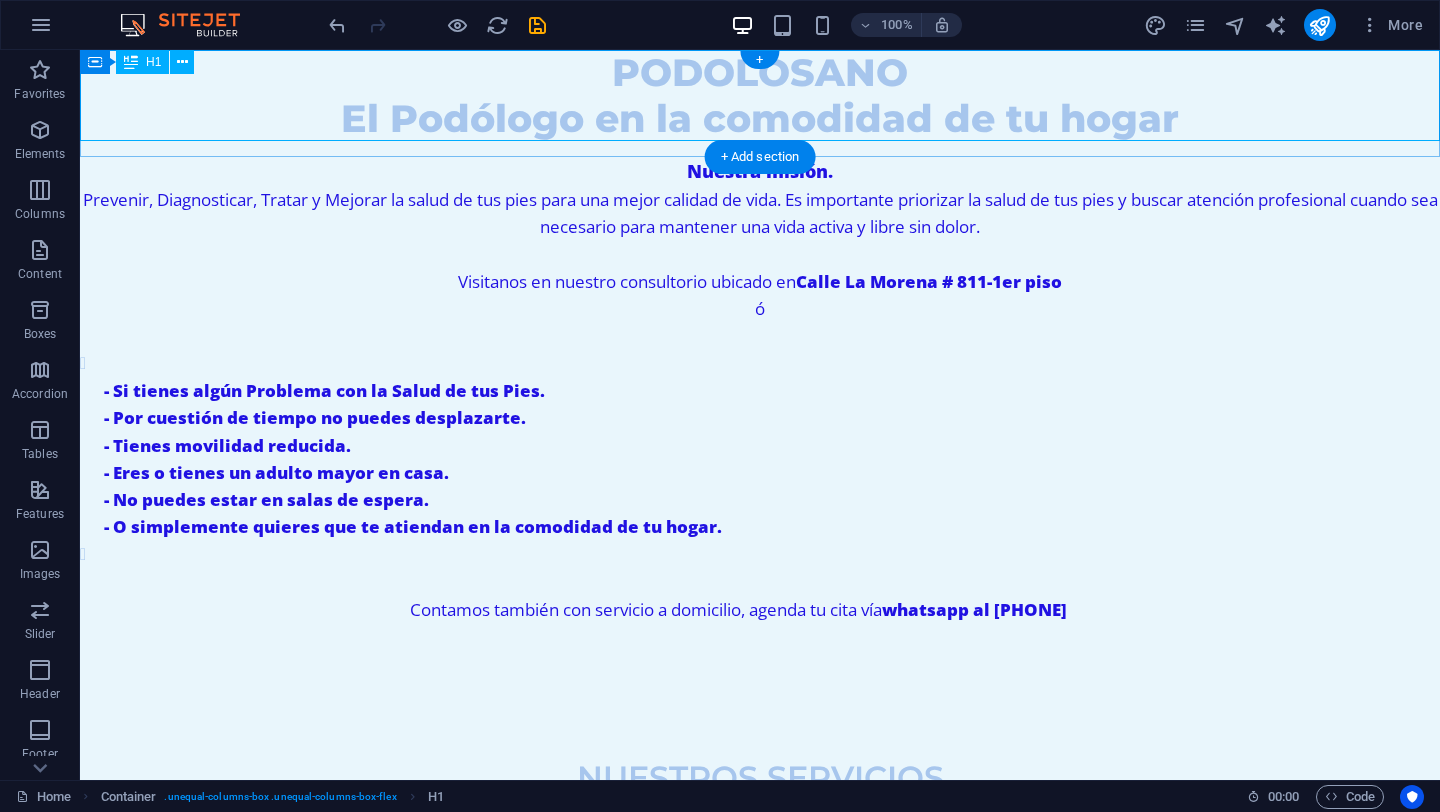 click on "PODOLOSANO El Podólogo en la comodidad de tu hogar" at bounding box center (760, 95) 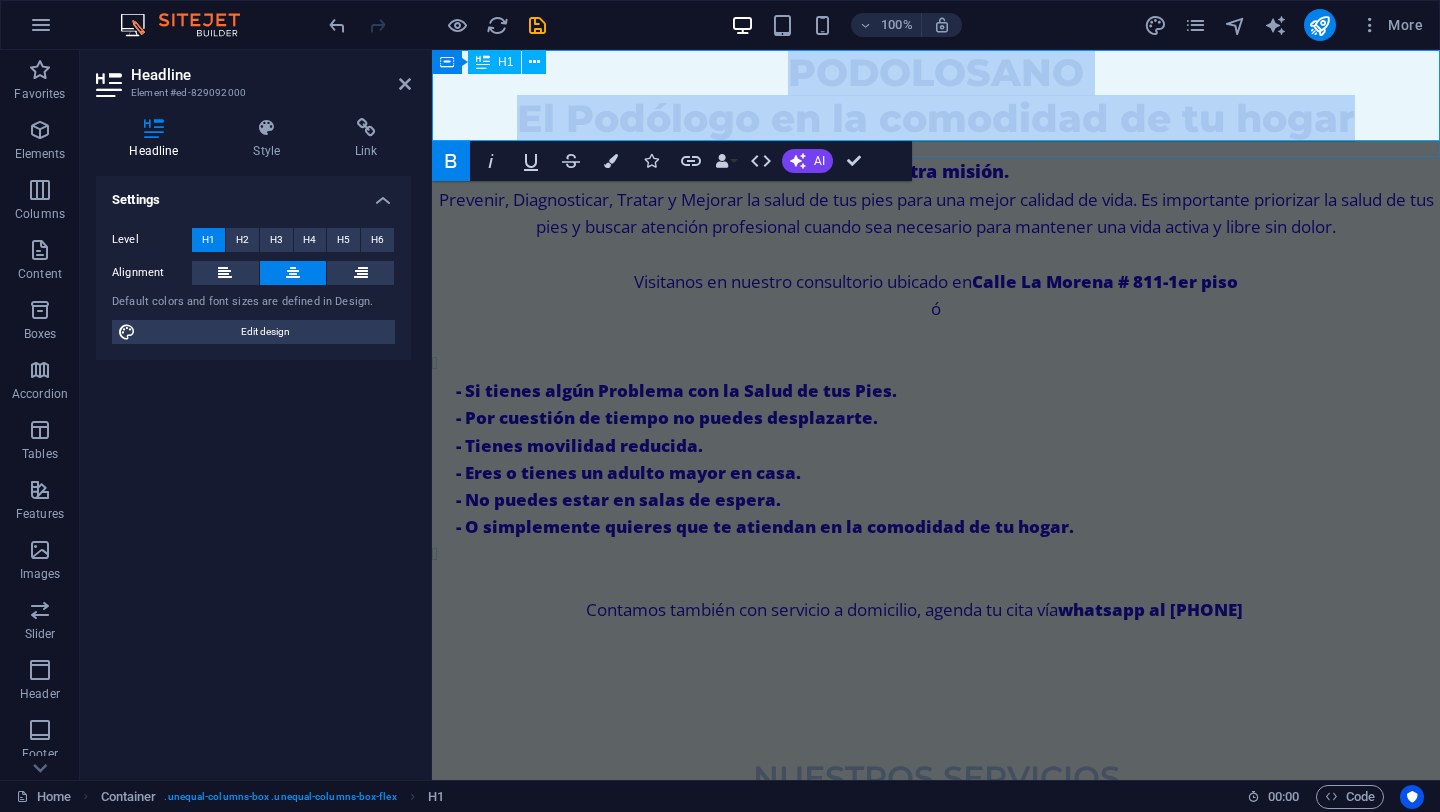 drag, startPoint x: 1369, startPoint y: 118, endPoint x: 795, endPoint y: 81, distance: 575.1913 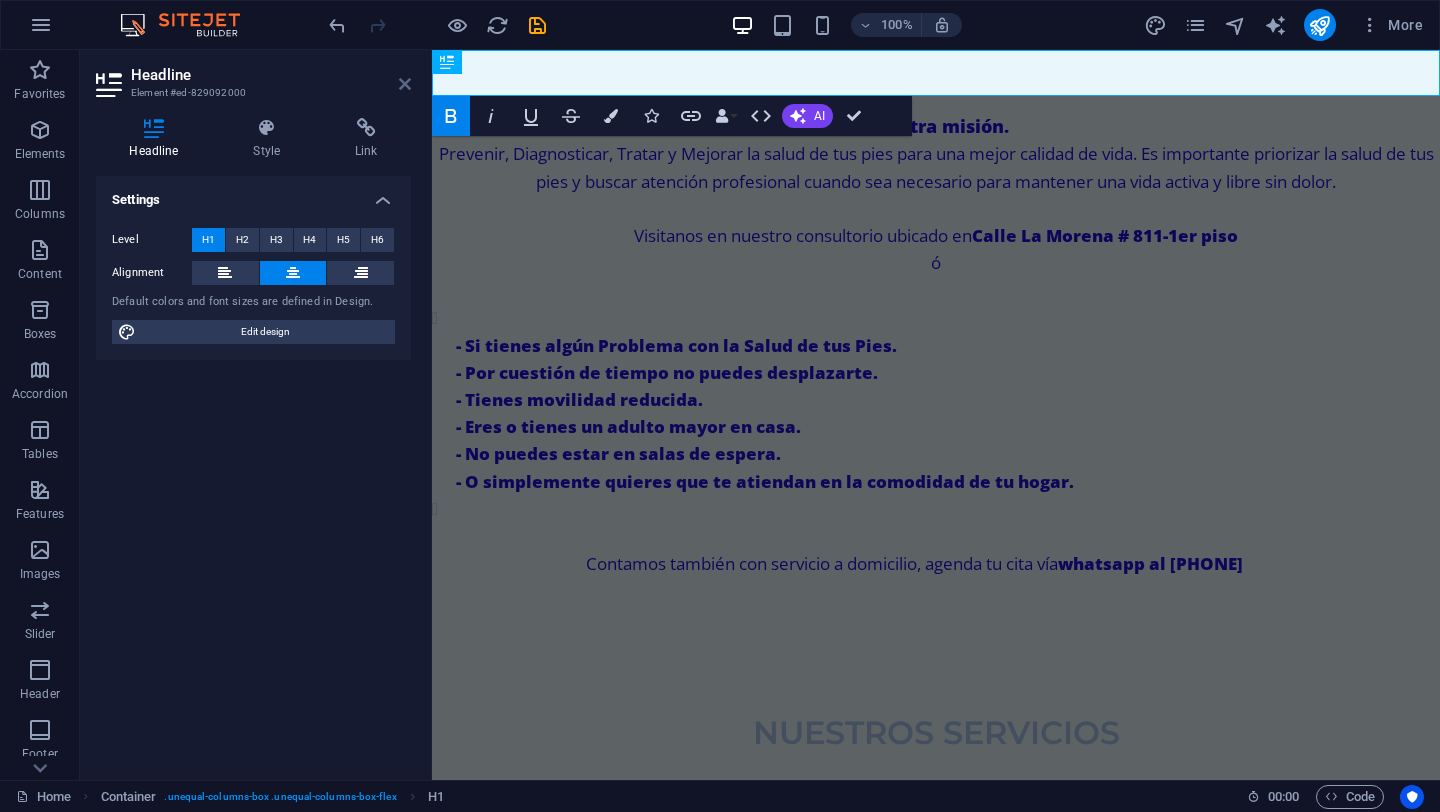 click at bounding box center (405, 84) 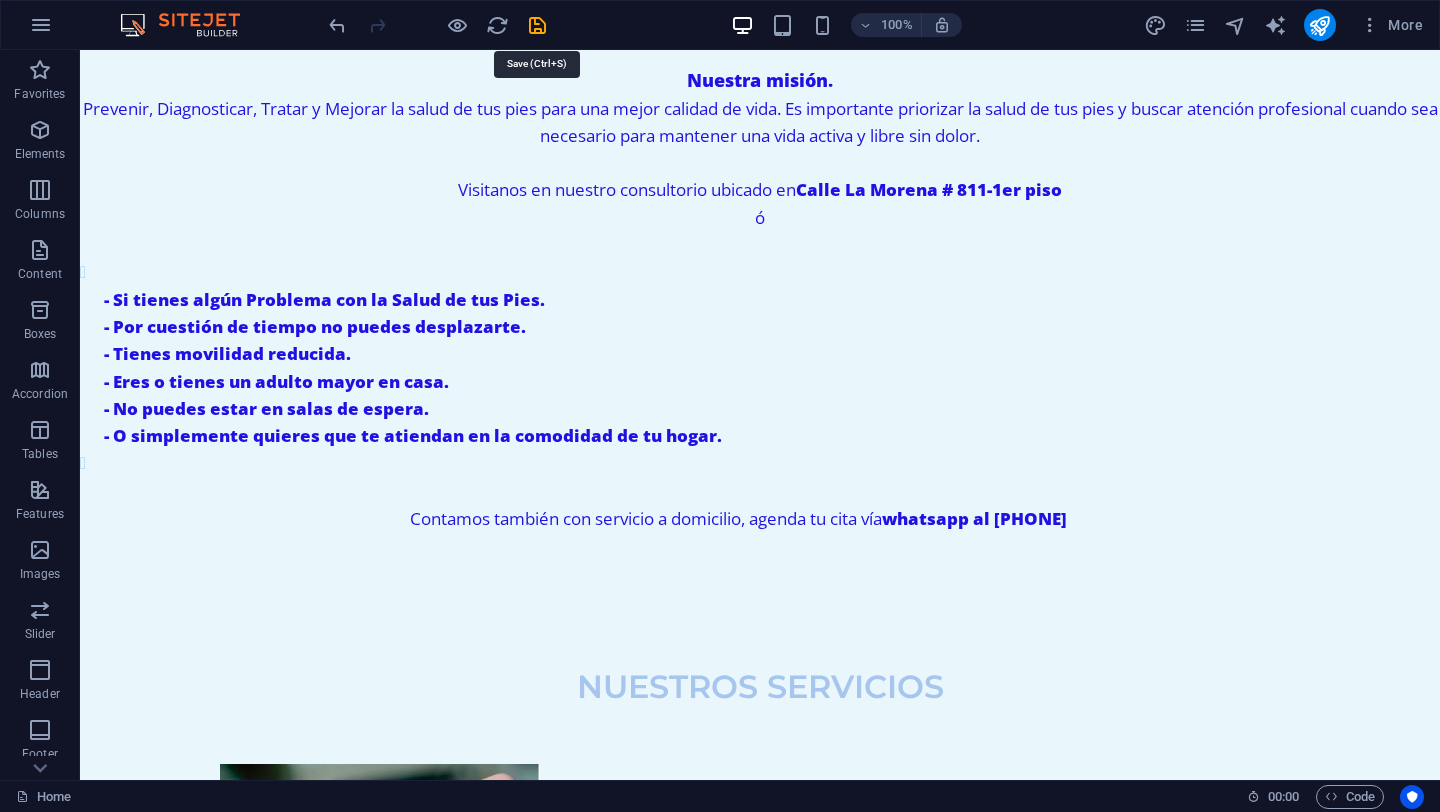 click at bounding box center (537, 25) 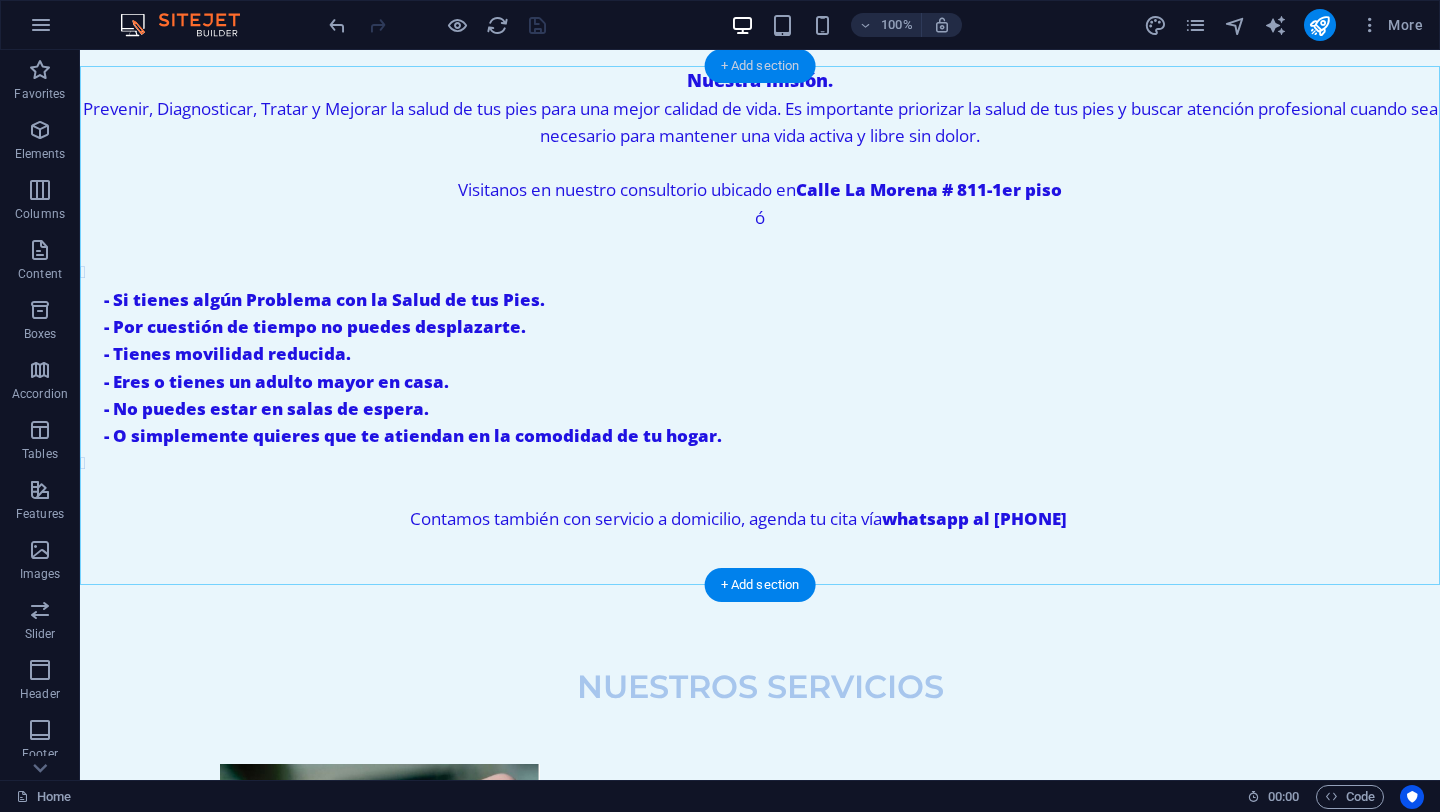 click on "+ Add section" at bounding box center [760, 66] 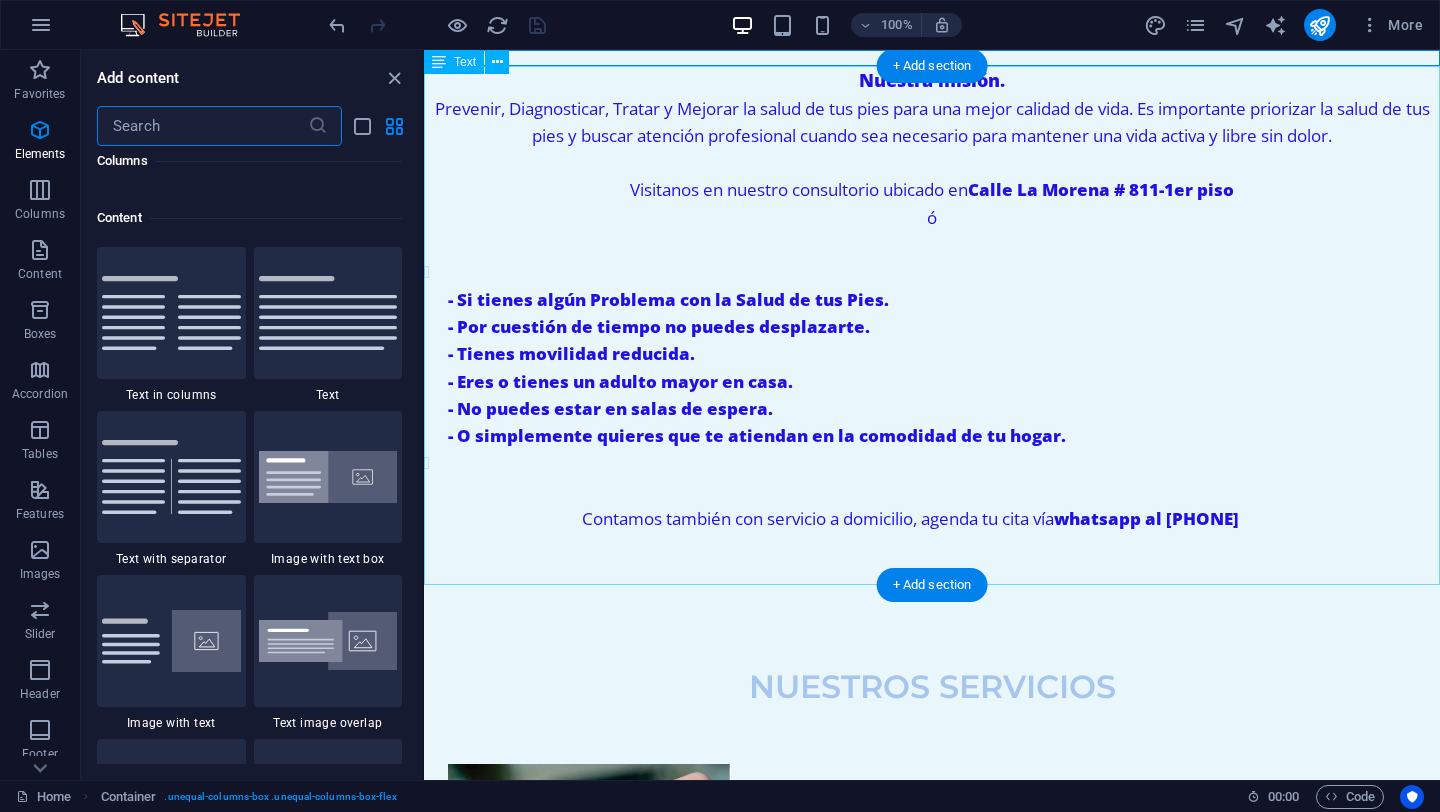 scroll, scrollTop: 3499, scrollLeft: 0, axis: vertical 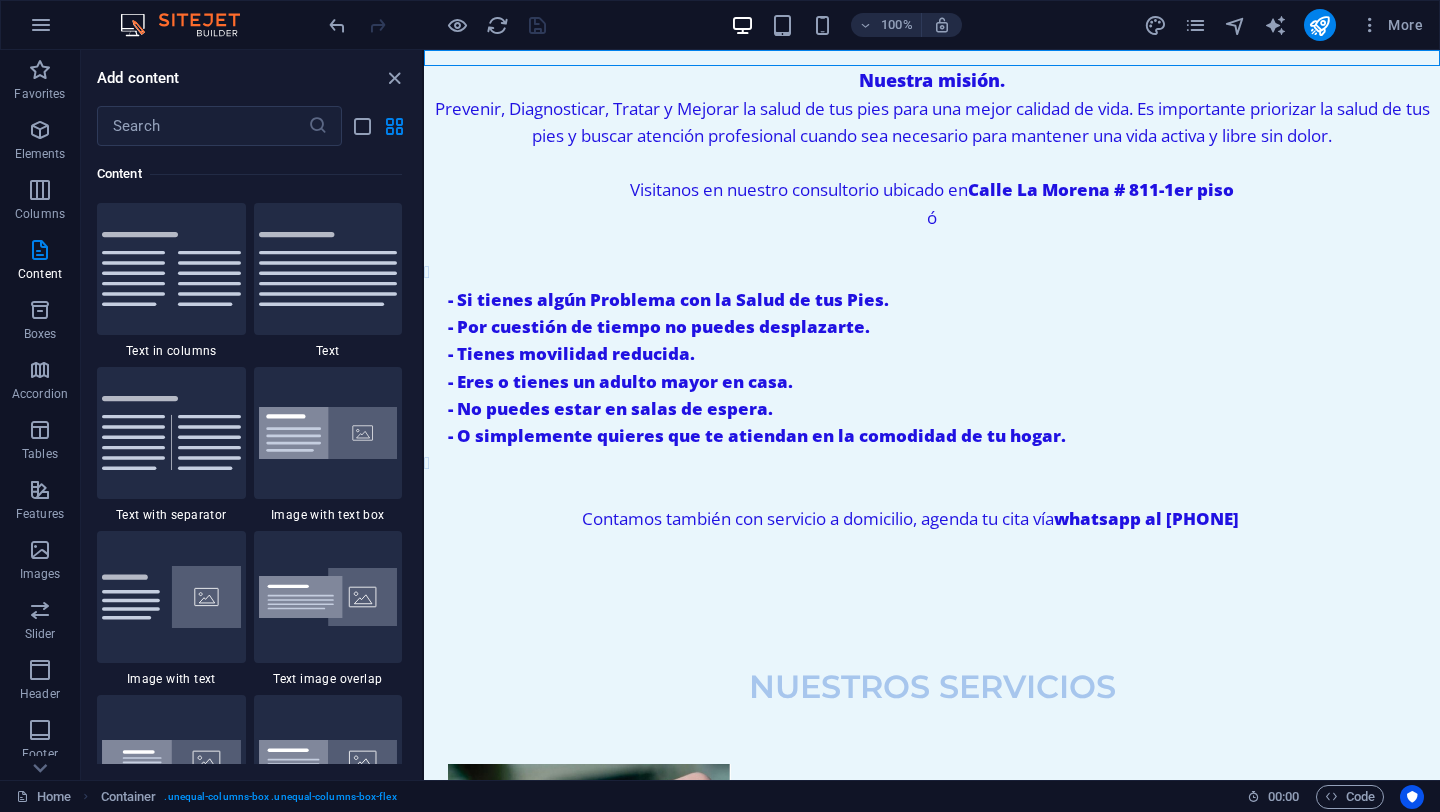 click at bounding box center (328, 269) 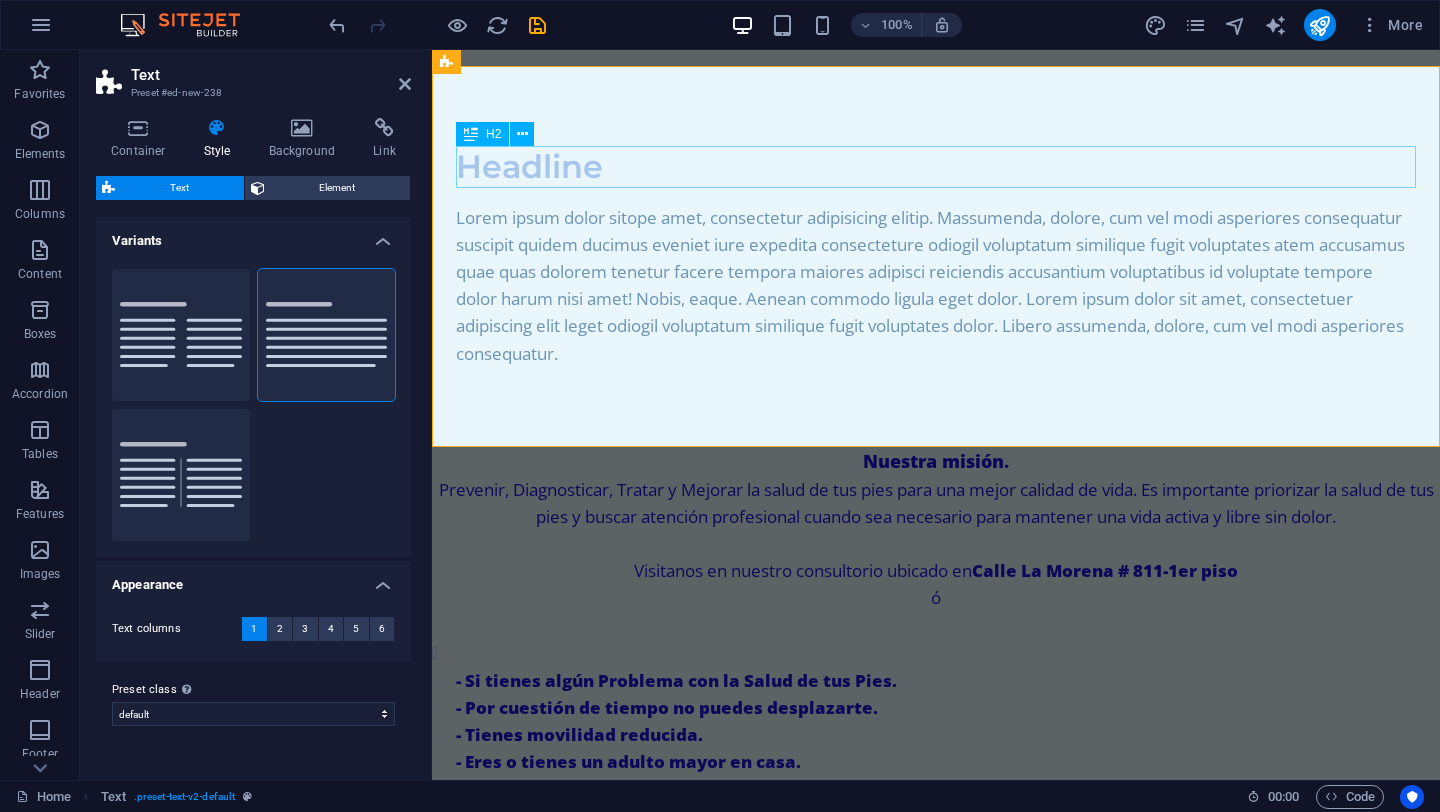 click on "Headline" at bounding box center [936, 167] 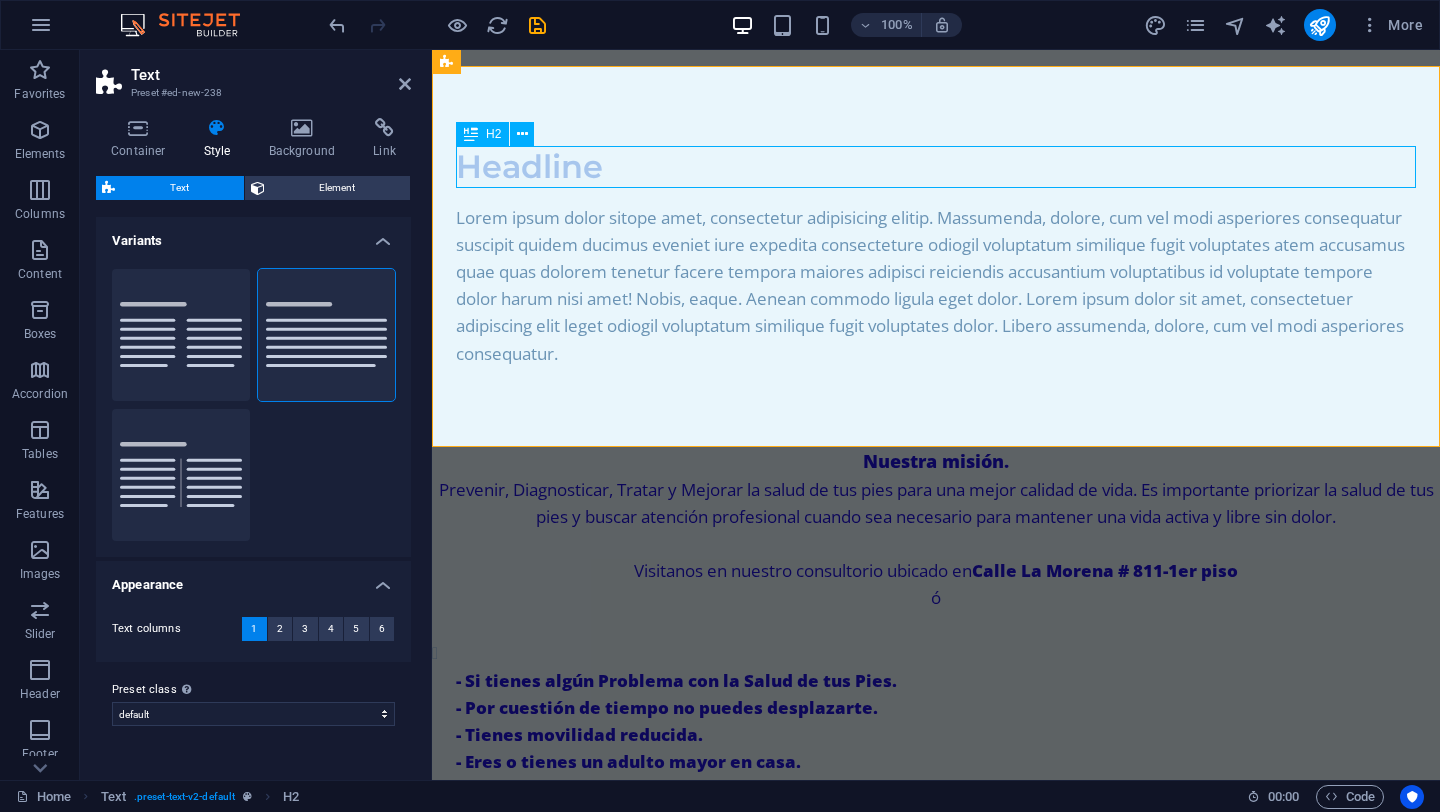 click on "Headline" at bounding box center [936, 167] 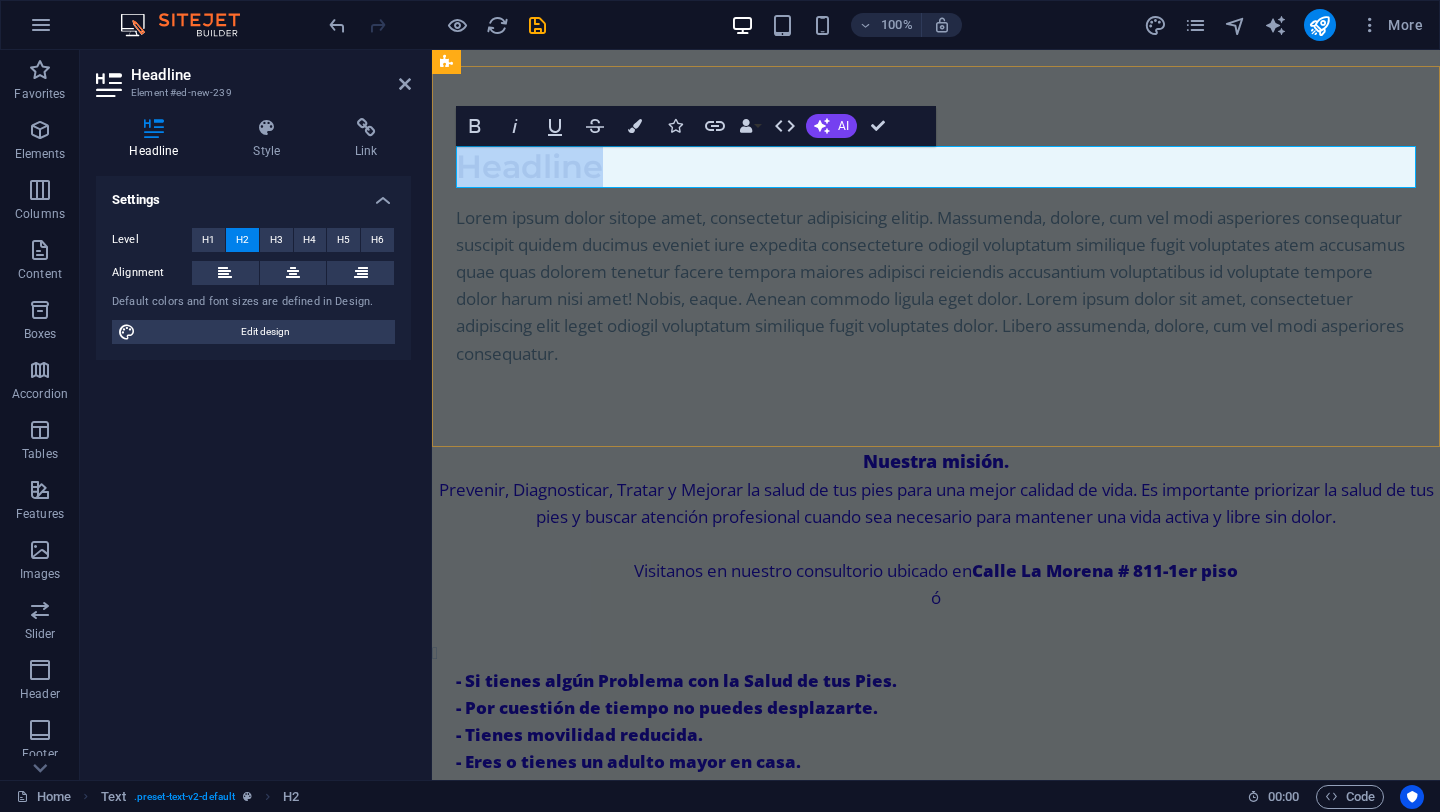 type 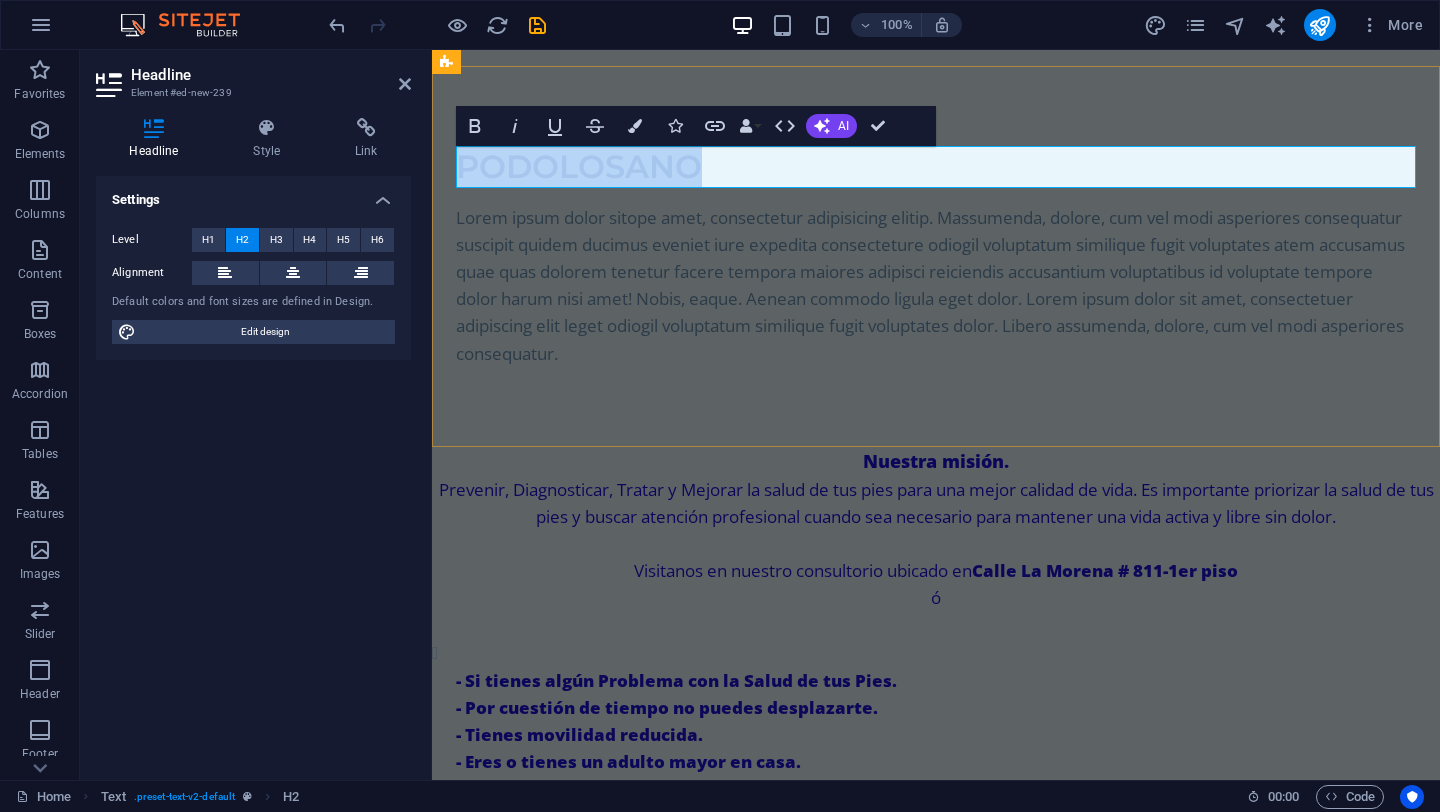 drag, startPoint x: 727, startPoint y: 164, endPoint x: 463, endPoint y: 172, distance: 264.1212 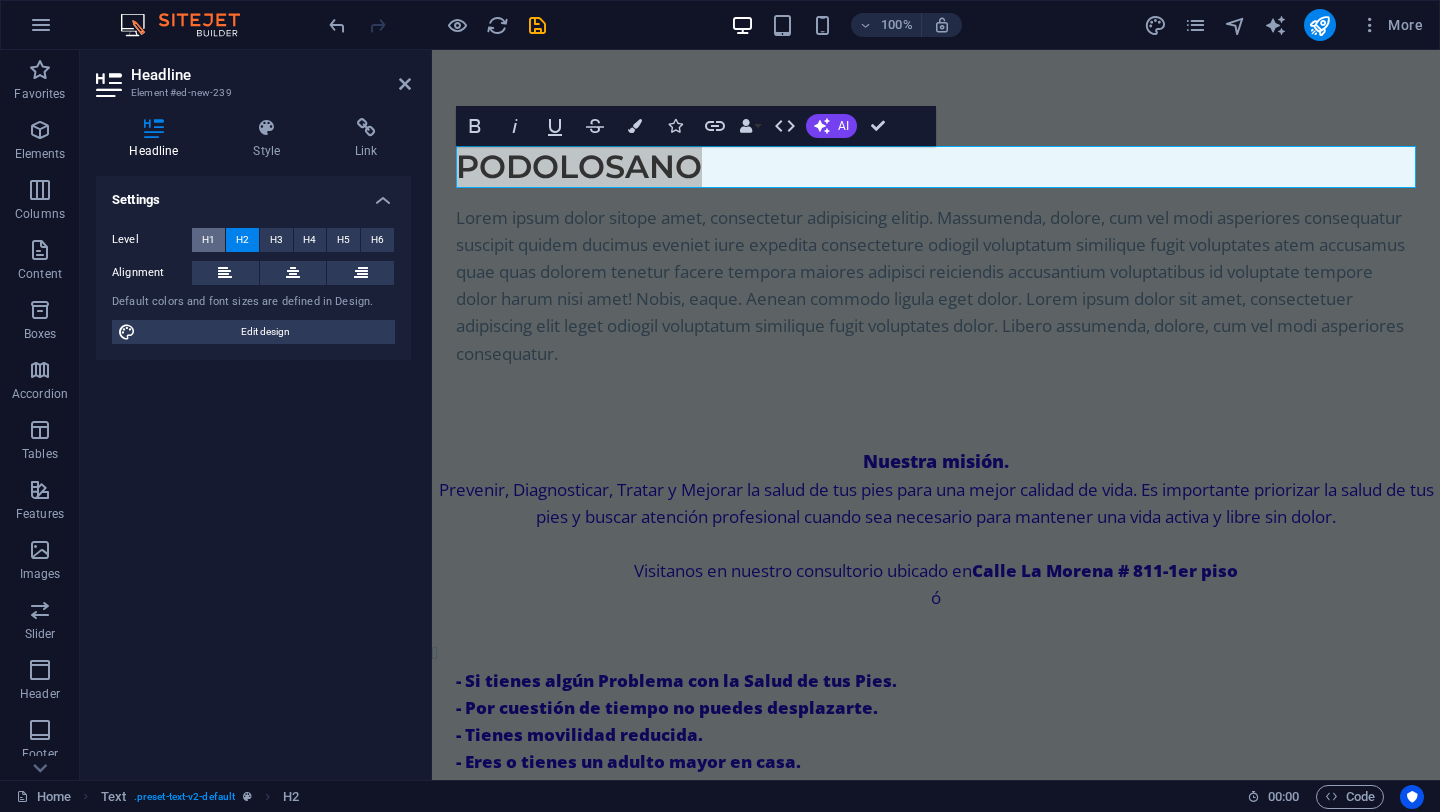click on "H1" at bounding box center (208, 240) 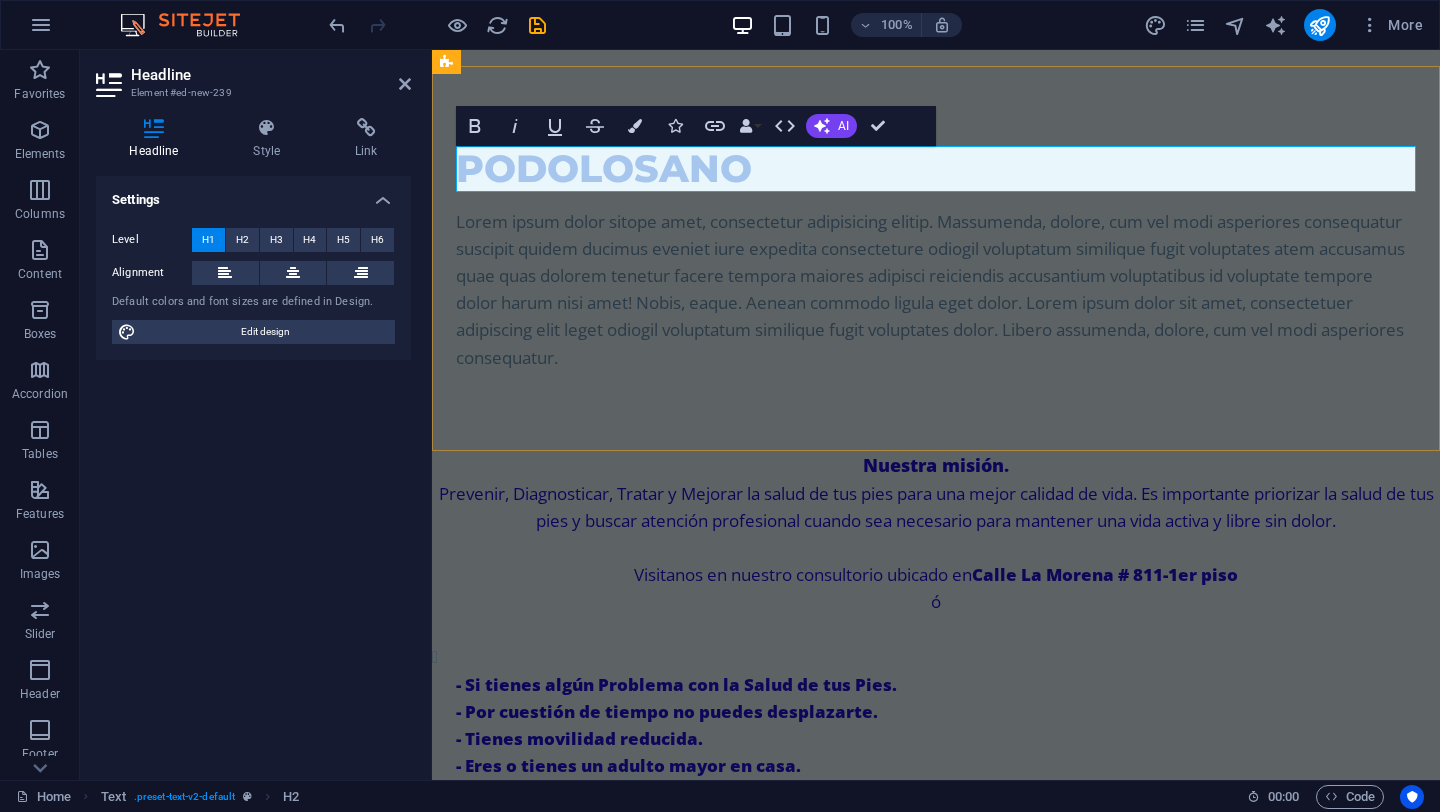 click on "PODOLOSANO" at bounding box center [936, 169] 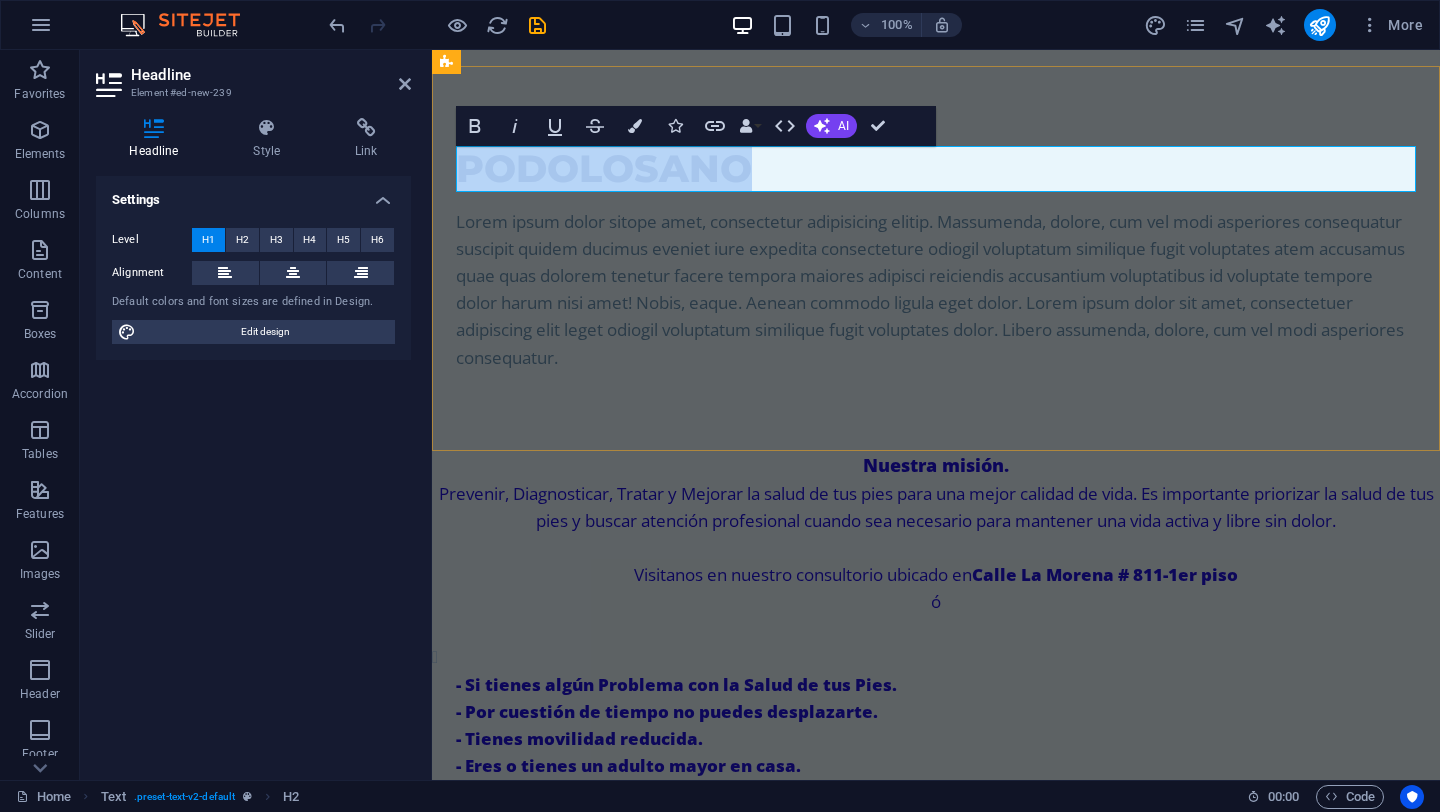 drag, startPoint x: 797, startPoint y: 169, endPoint x: 465, endPoint y: 164, distance: 332.03766 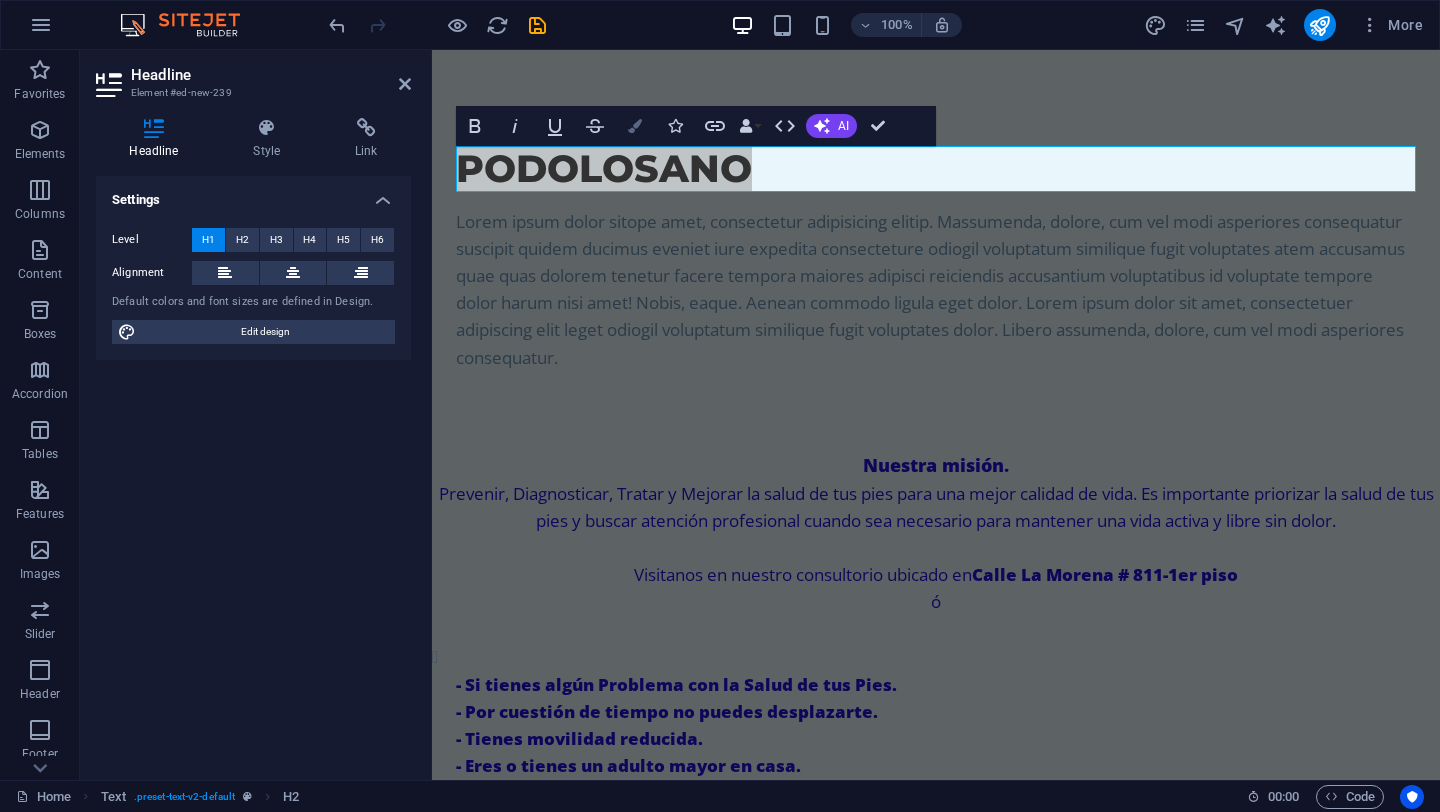 click at bounding box center [635, 126] 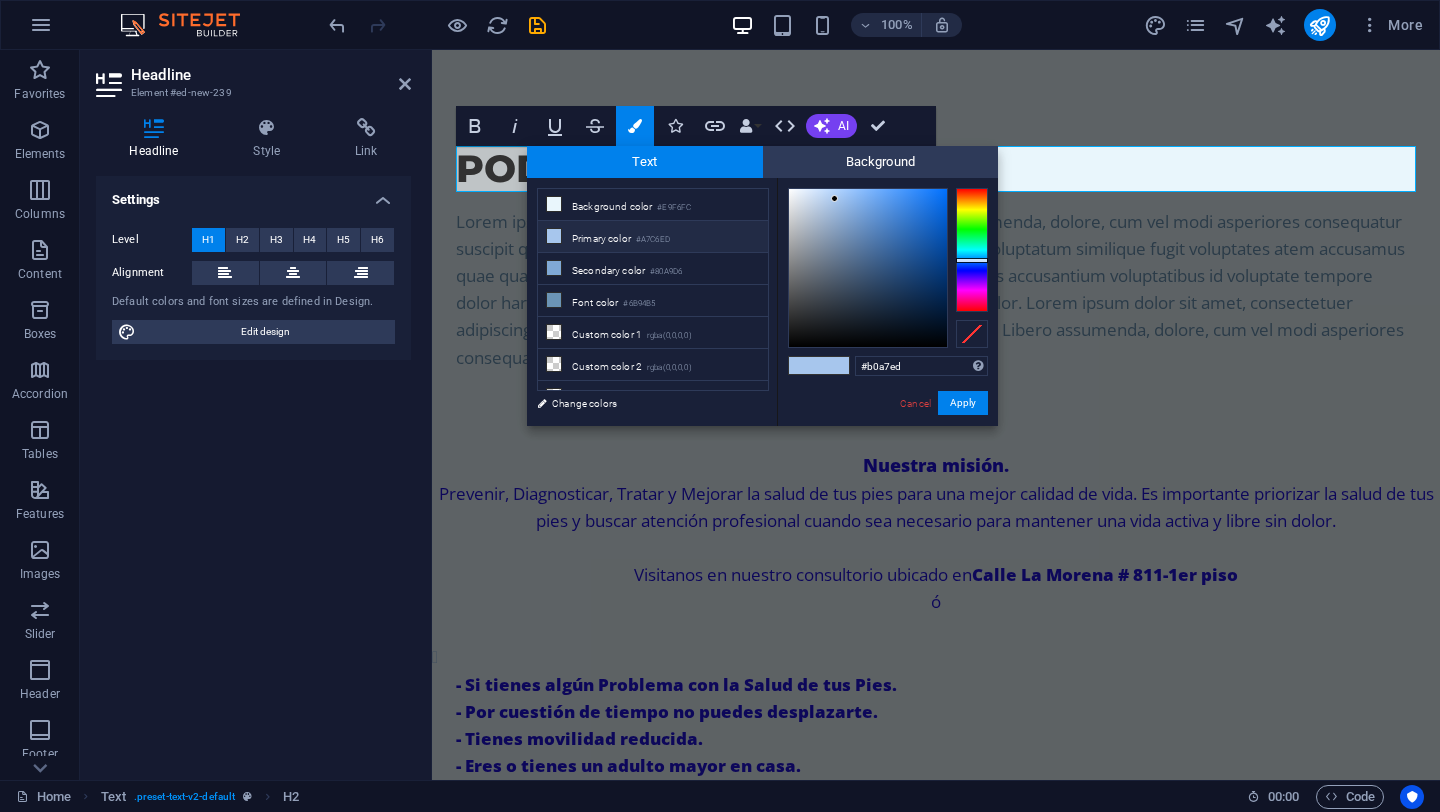 click at bounding box center [972, 250] 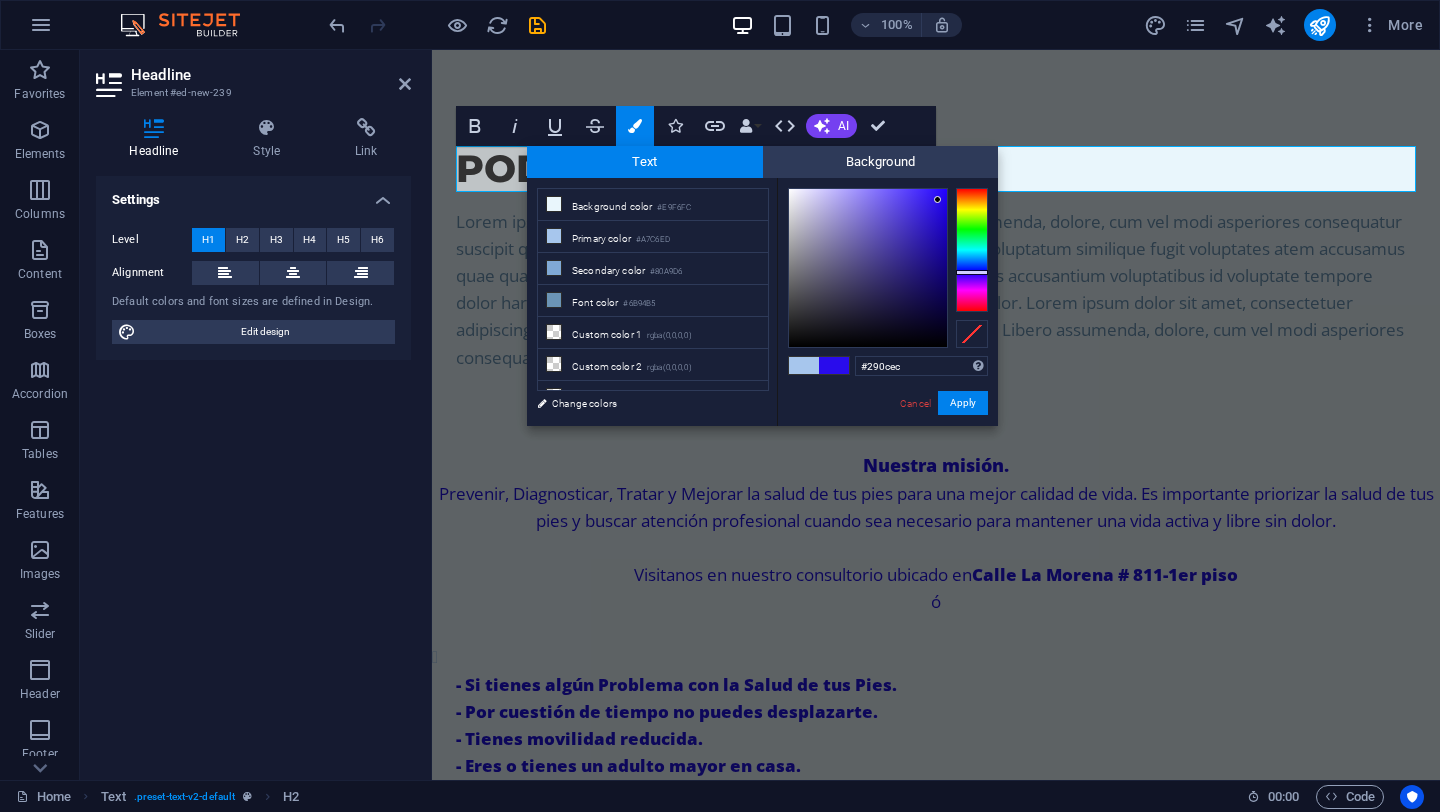 type on "#2b0dec" 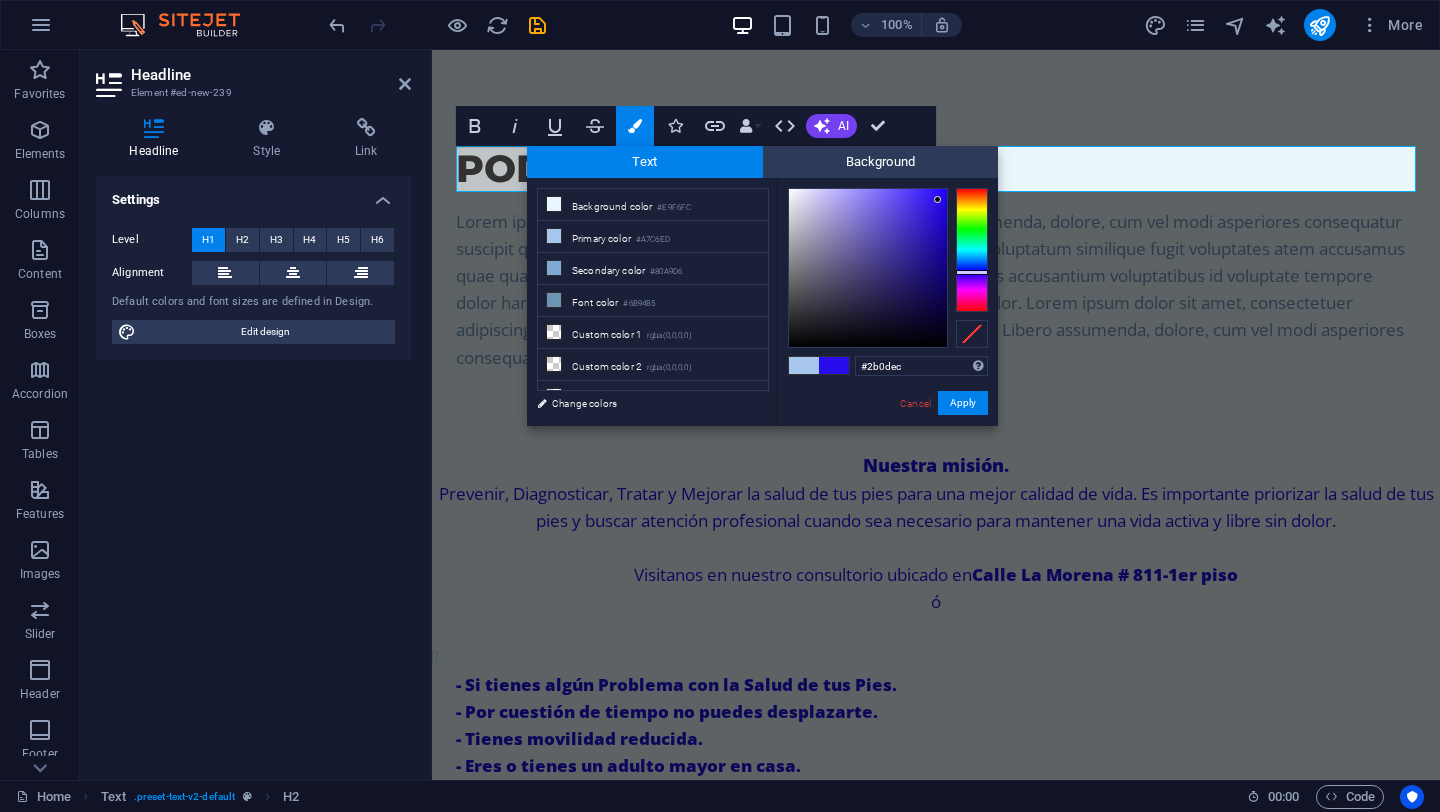 click at bounding box center [868, 268] 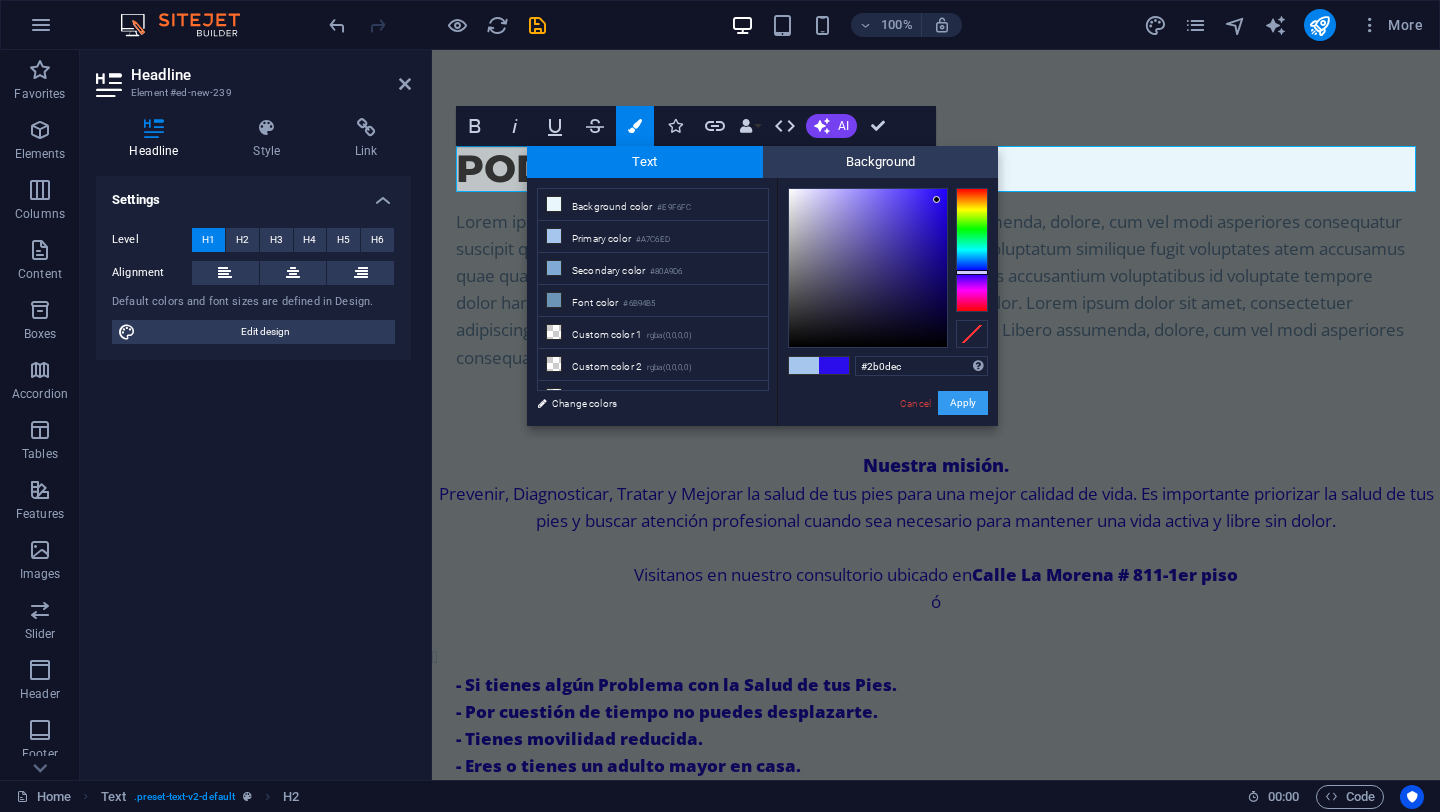 click on "Apply" at bounding box center (963, 403) 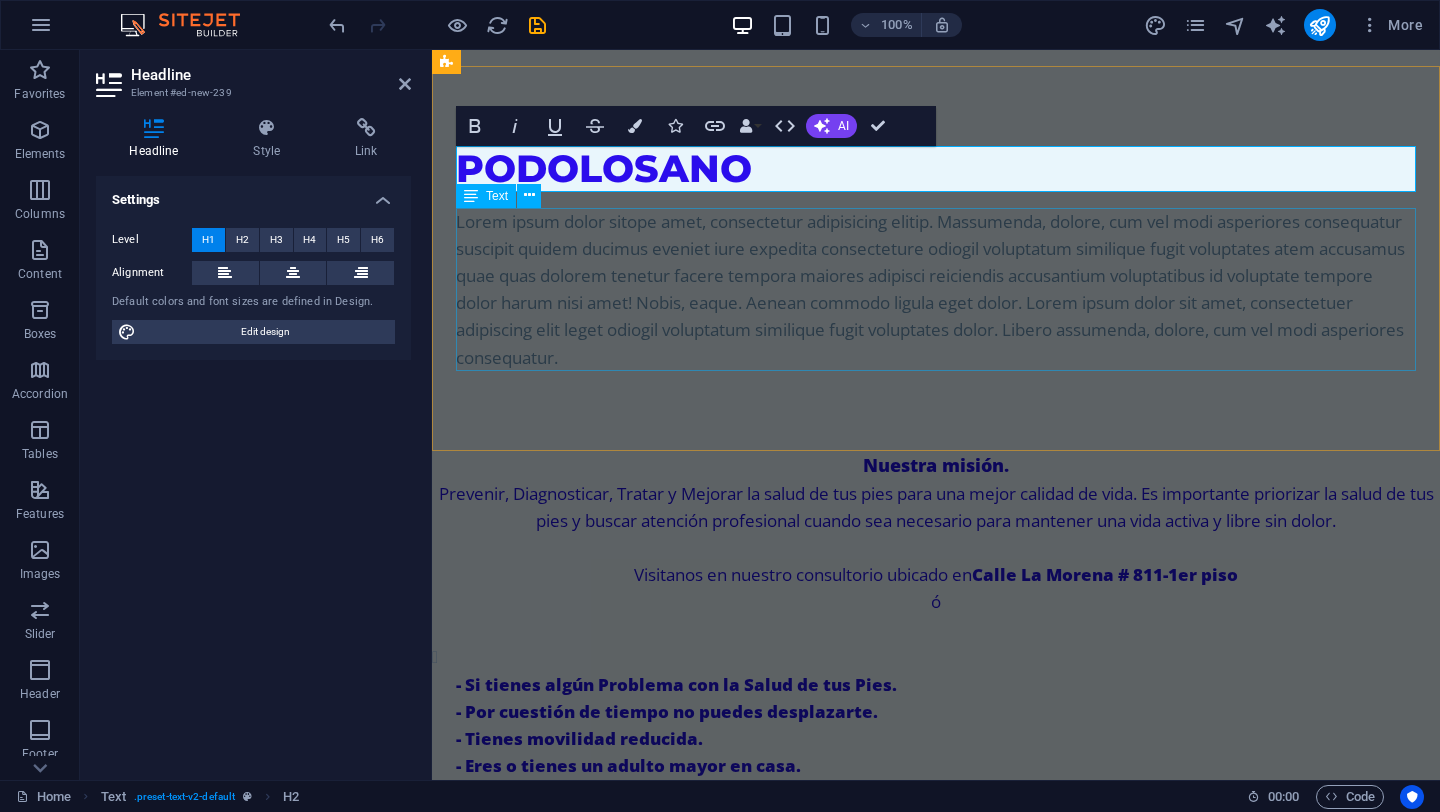 click on "Lorem ipsum dolor sitope amet, consectetur adipisicing elitip. Massumenda, dolore, cum vel modi asperiores consequatur suscipit quidem ducimus eveniet iure expedita consecteture odiogil voluptatum similique fugit voluptates atem accusamus quae quas dolorem tenetur facere tempora maiores adipisci reiciendis accusantium voluptatibus id voluptate tempore dolor harum nisi amet! Nobis, eaque. Aenean commodo ligula eget dolor. Lorem ipsum dolor sit amet, consectetuer adipiscing elit leget odiogil voluptatum similique fugit voluptates dolor. Libero assumenda, dolore, cum vel modi asperiores consequatur." at bounding box center [936, 289] 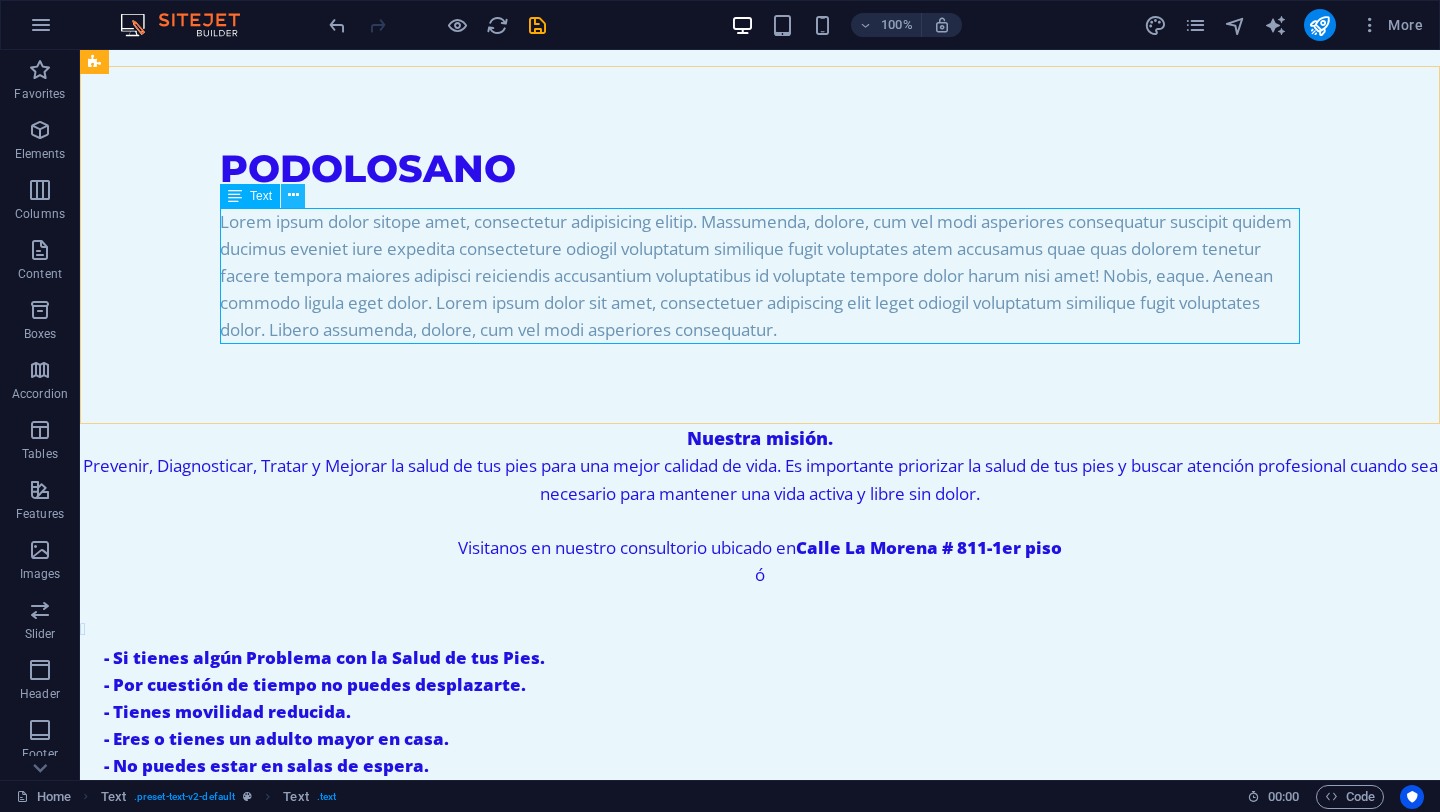 click at bounding box center [293, 195] 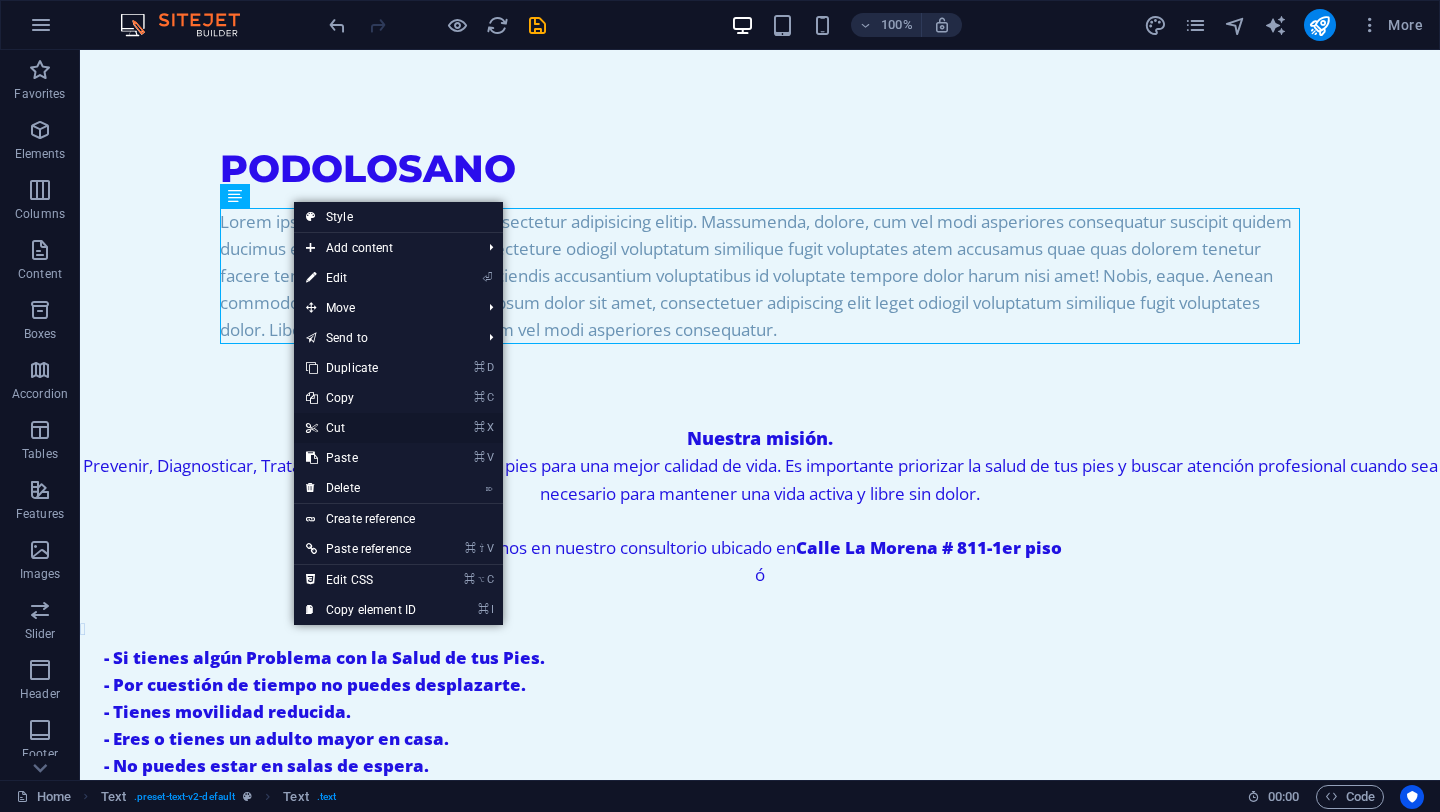 click on "⌘ X  Cut" at bounding box center (361, 428) 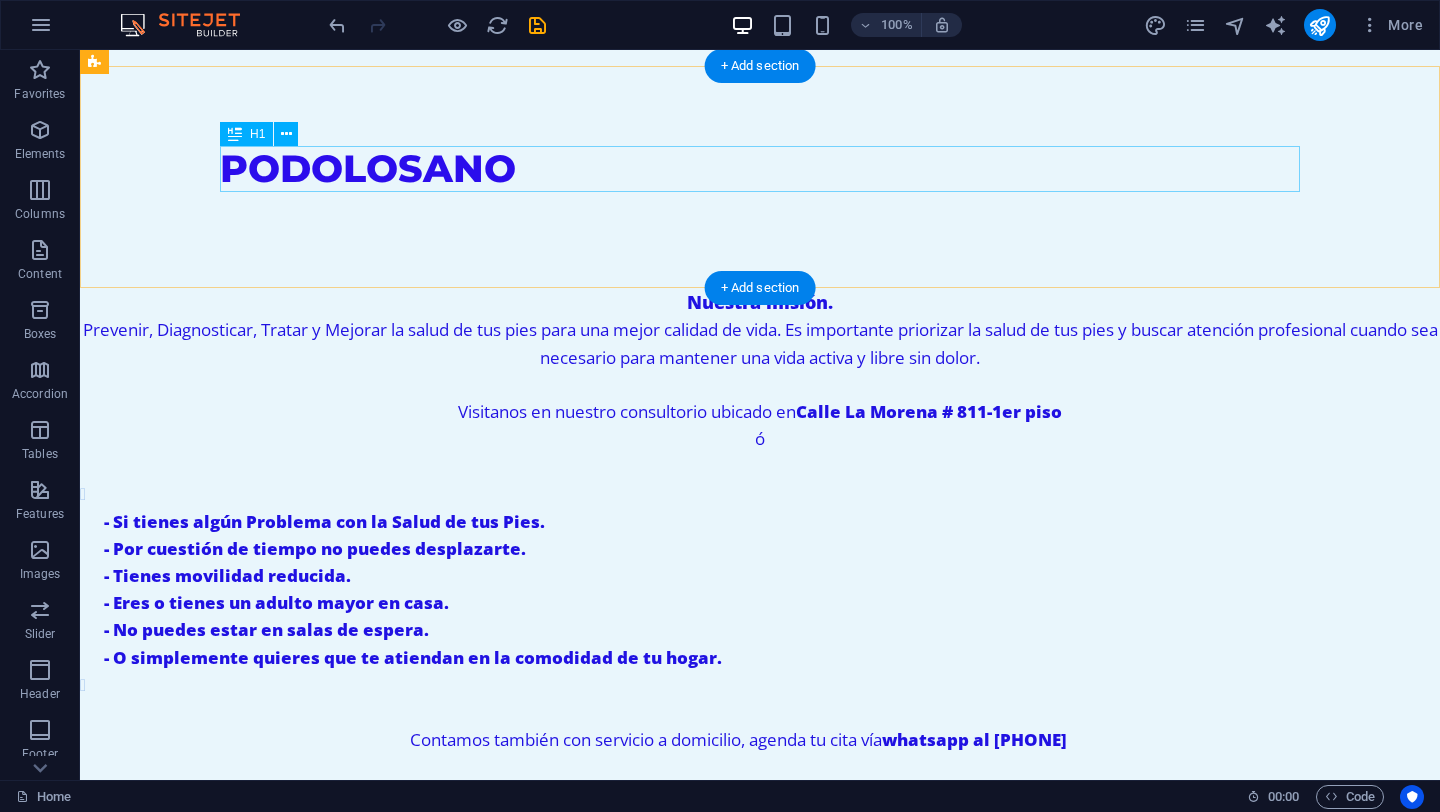 click on "PODOLOSANO" at bounding box center [760, 169] 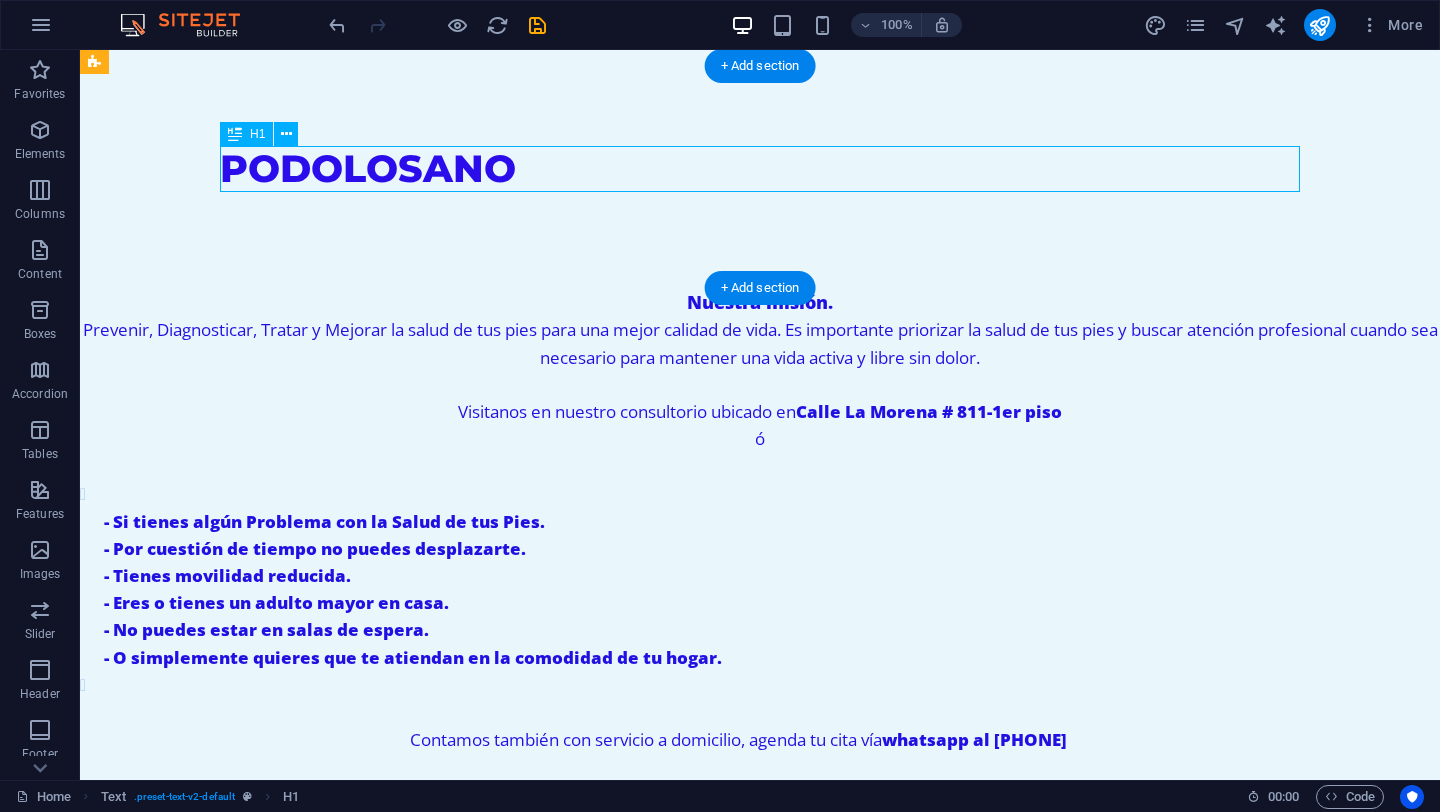 click on "PODOLOSANO" at bounding box center (760, 169) 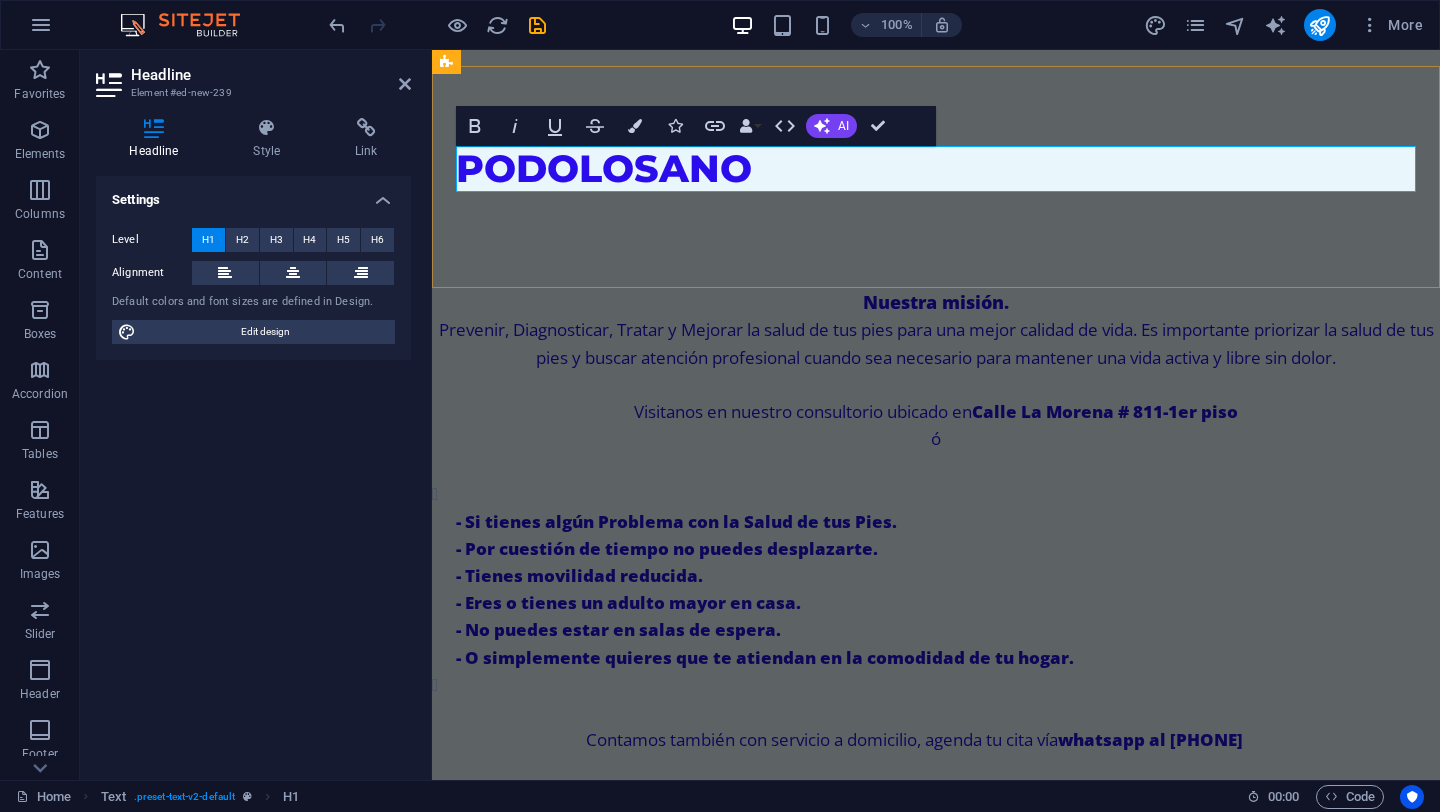 click on "PODOLOSANO" at bounding box center (936, 169) 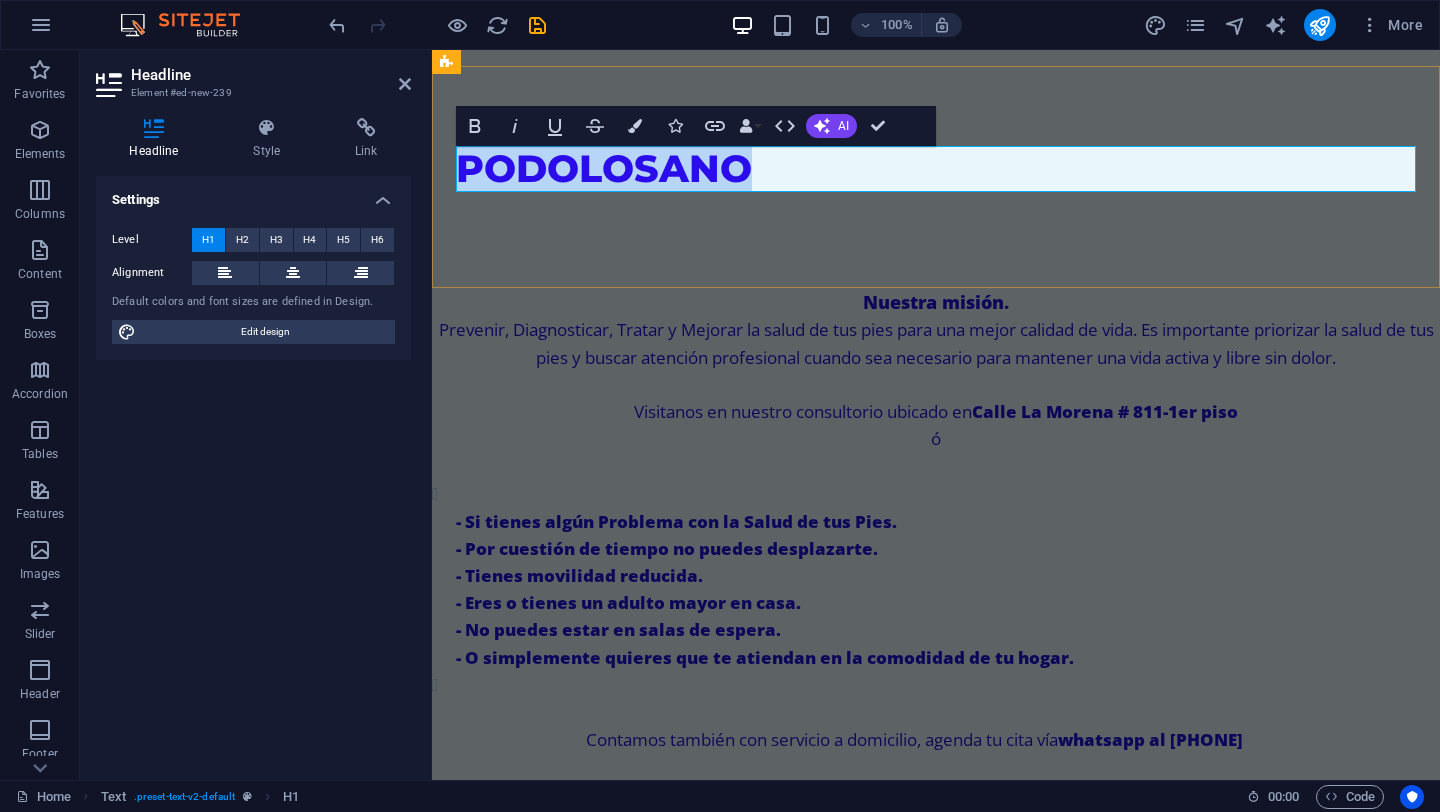 drag, startPoint x: 779, startPoint y: 169, endPoint x: 466, endPoint y: 167, distance: 313.00638 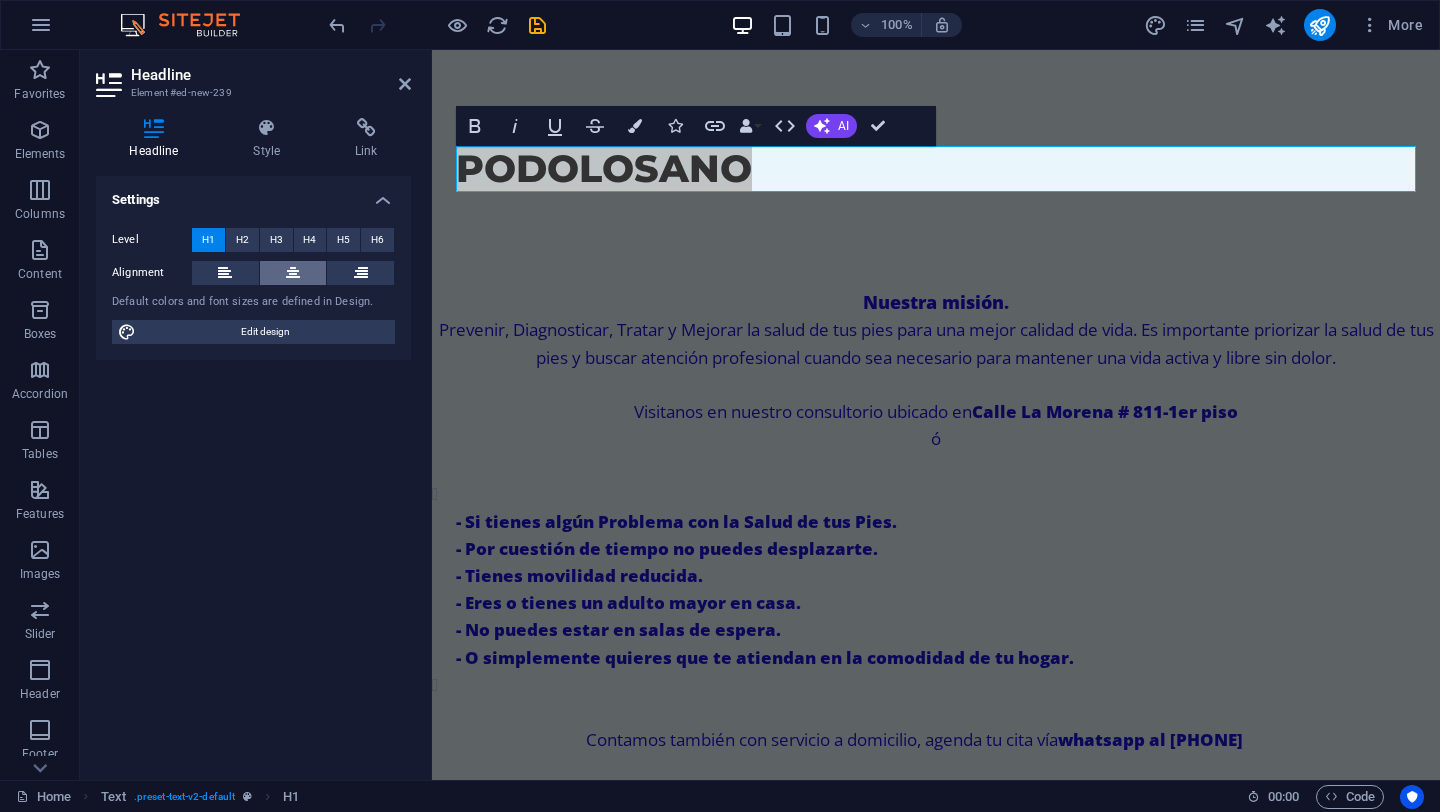 click at bounding box center (293, 273) 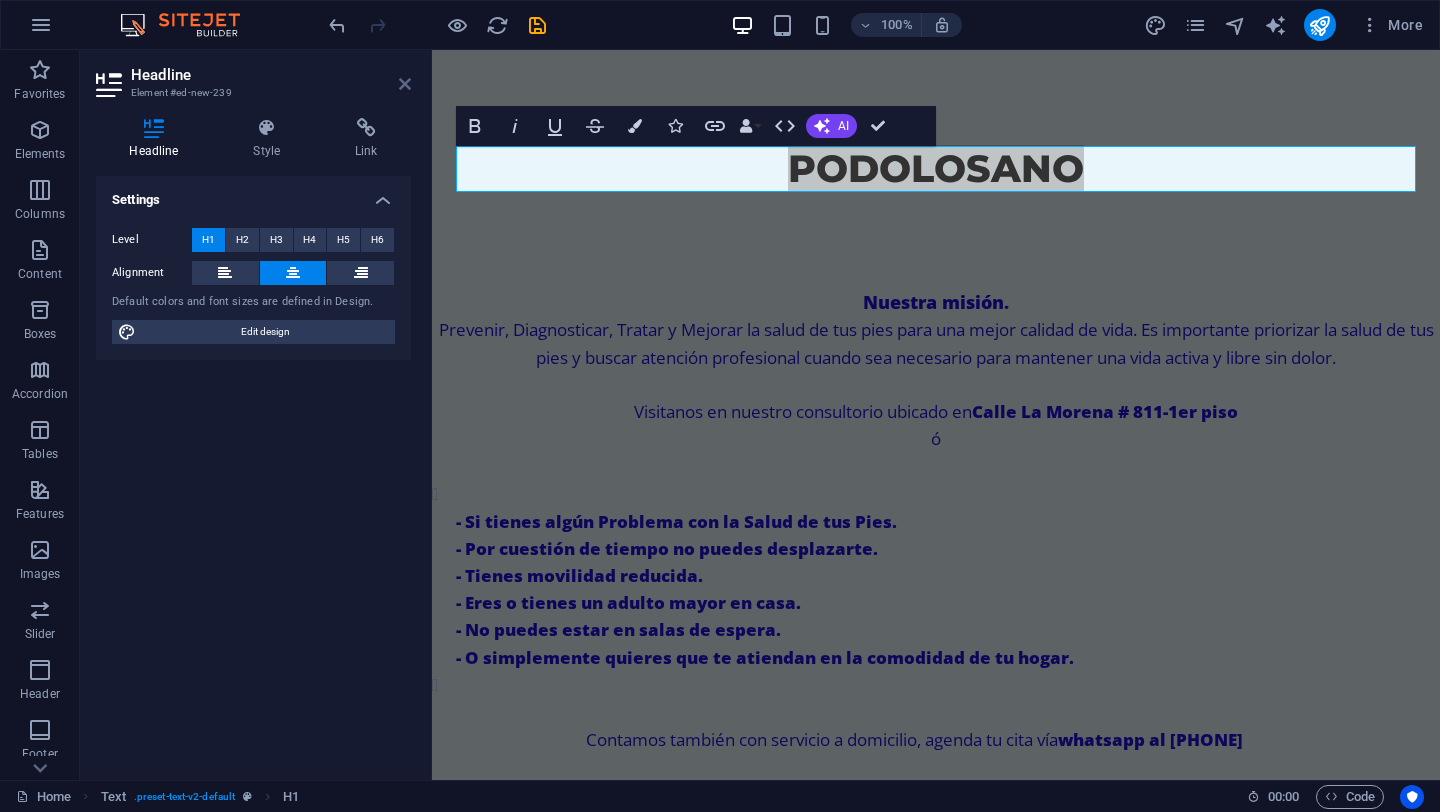click at bounding box center (405, 84) 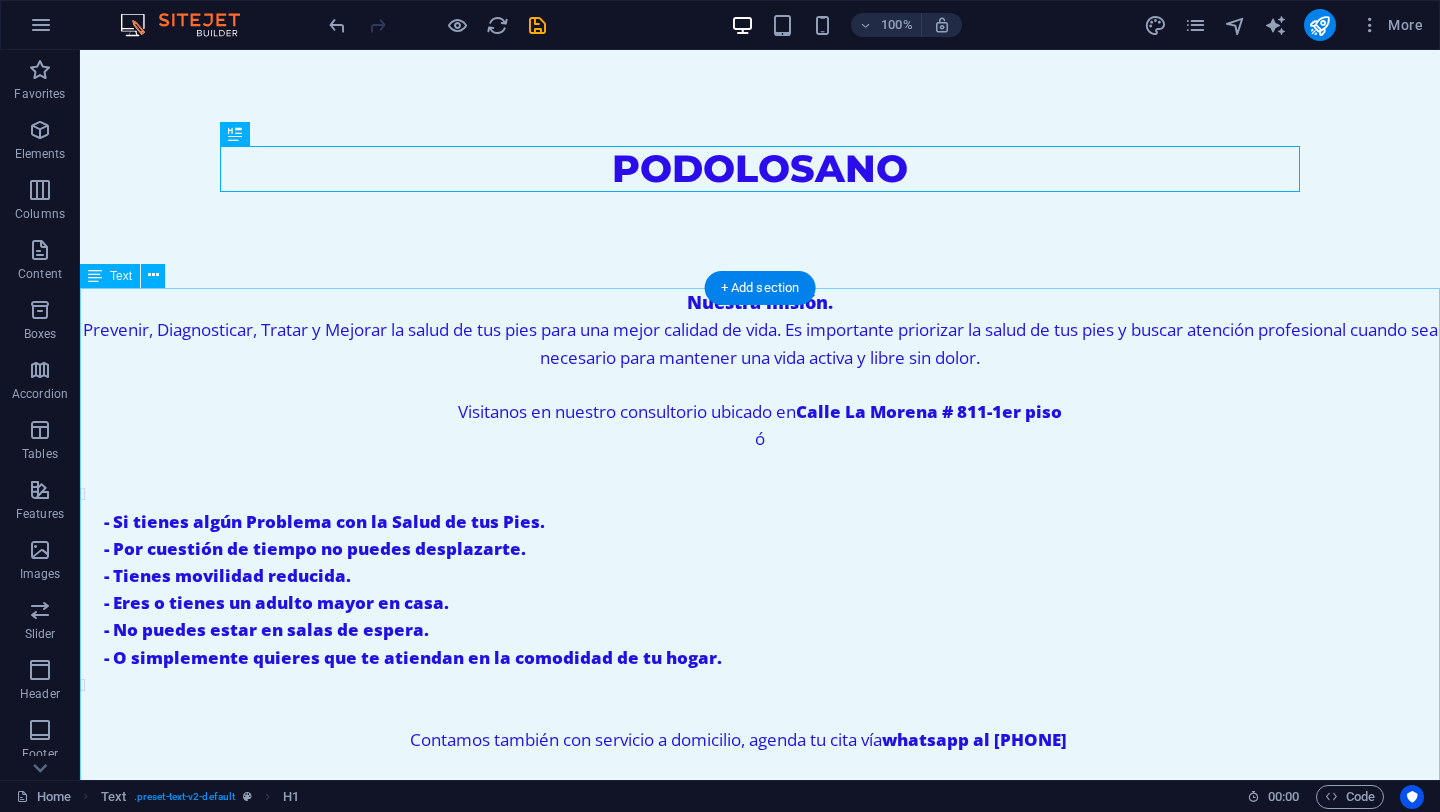 click on "Nuestra misión. Prevenir, Diagnosticar, Tratar y Mejorar la salud de tus pies para una mejor calidad de vida. Es importante priorizar la salud de tus pies y buscar atención profesional cuando sea necesario para mantener una vida activa y libre sin dolor. Visitanos en nuestro consultorio ubicado en  Calle La Morena # 811-1er piso  ó - Si tienes algún Problema con la Salud de tus Pies. - Por cuestión de tiempo no puedes desplazarte. - Tienes movilidad reducida. - Eres o tienes un adulto mayor en casa. - No puedes estar en salas de espera. - O simplemente quieres que te atiendan en la comodidad de tu hogar.   Contamos también con servicio a domicilio, agenda tu cita vía  whatsapp al 55 6148 8559" at bounding box center [760, 548] 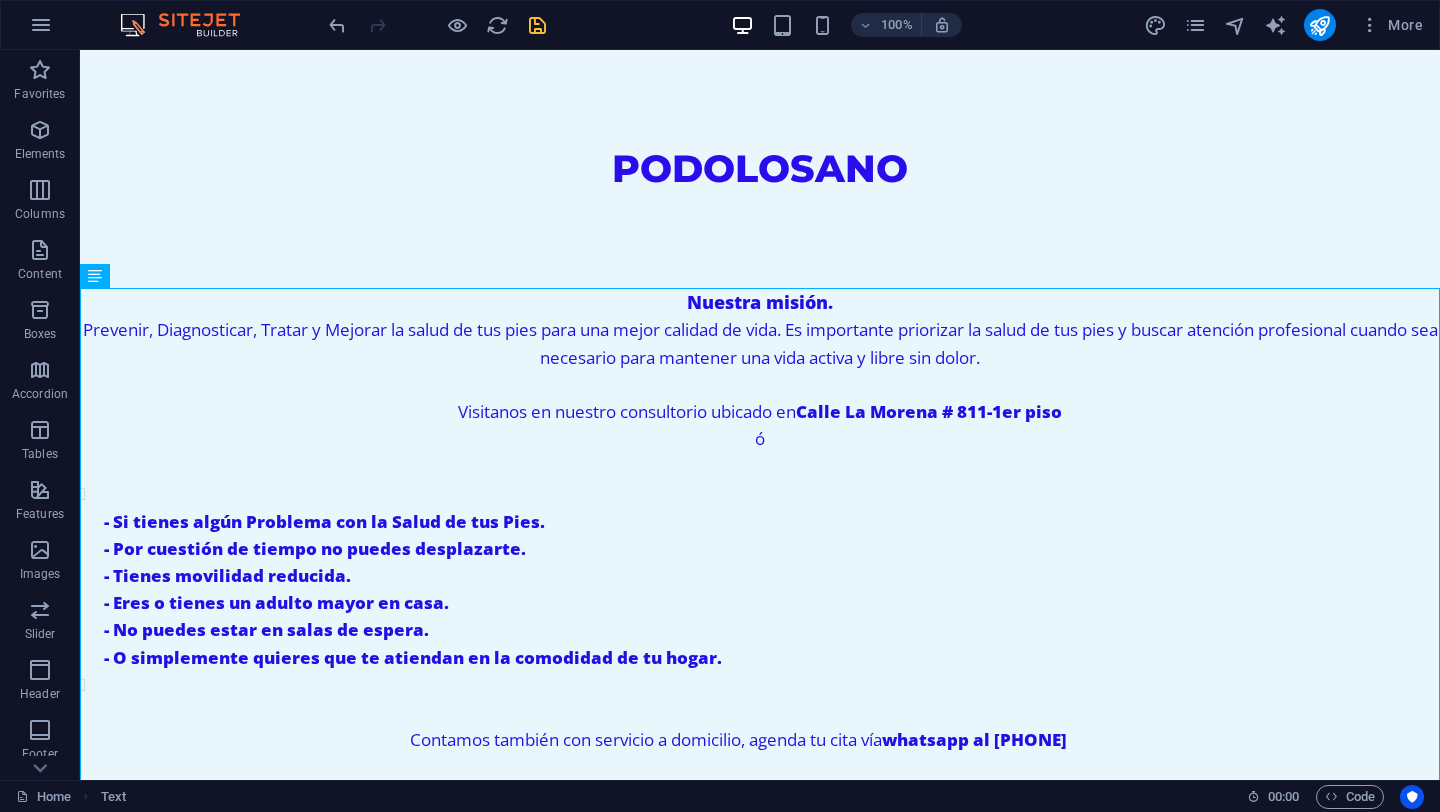 click at bounding box center [537, 25] 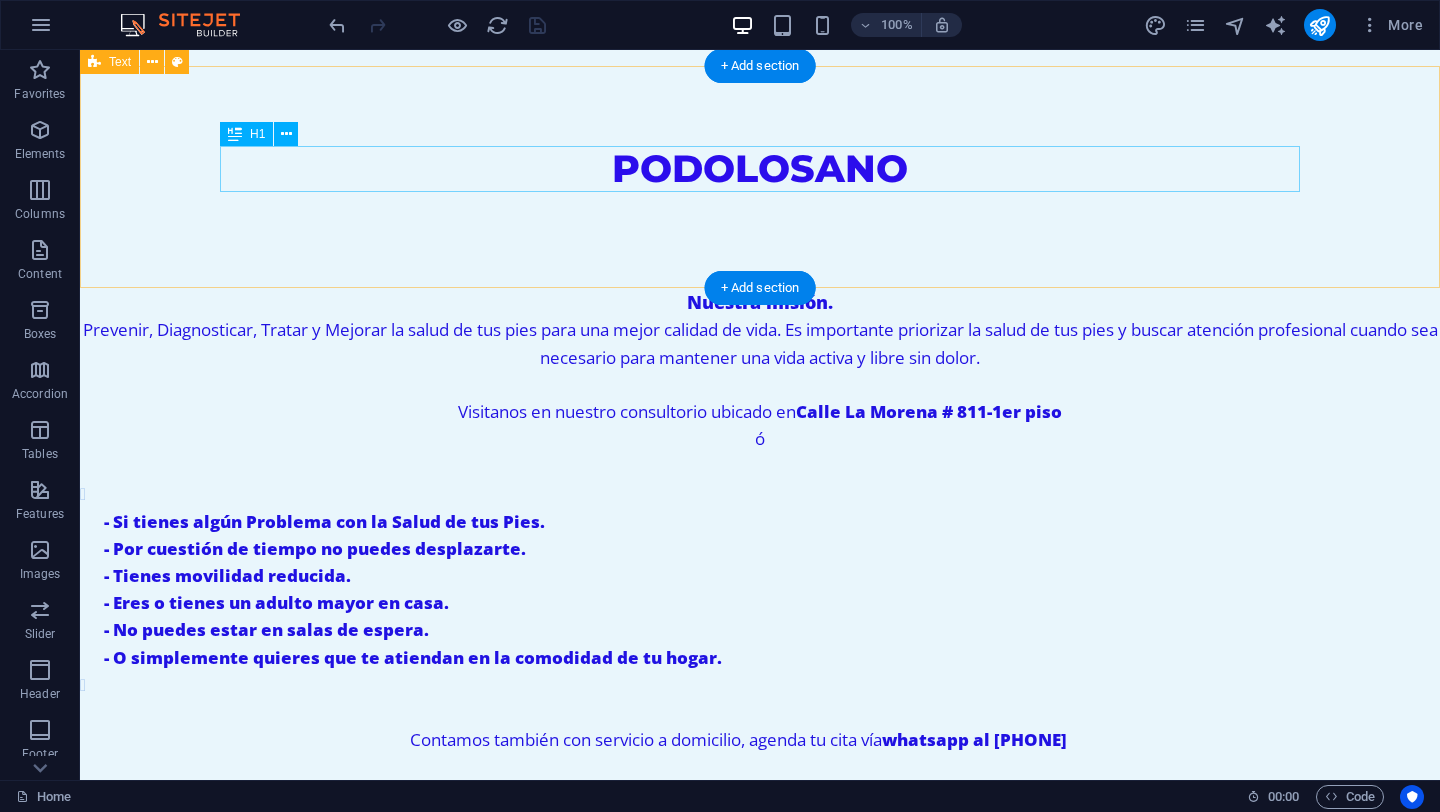 click on "PODOLOSANO" at bounding box center (760, 169) 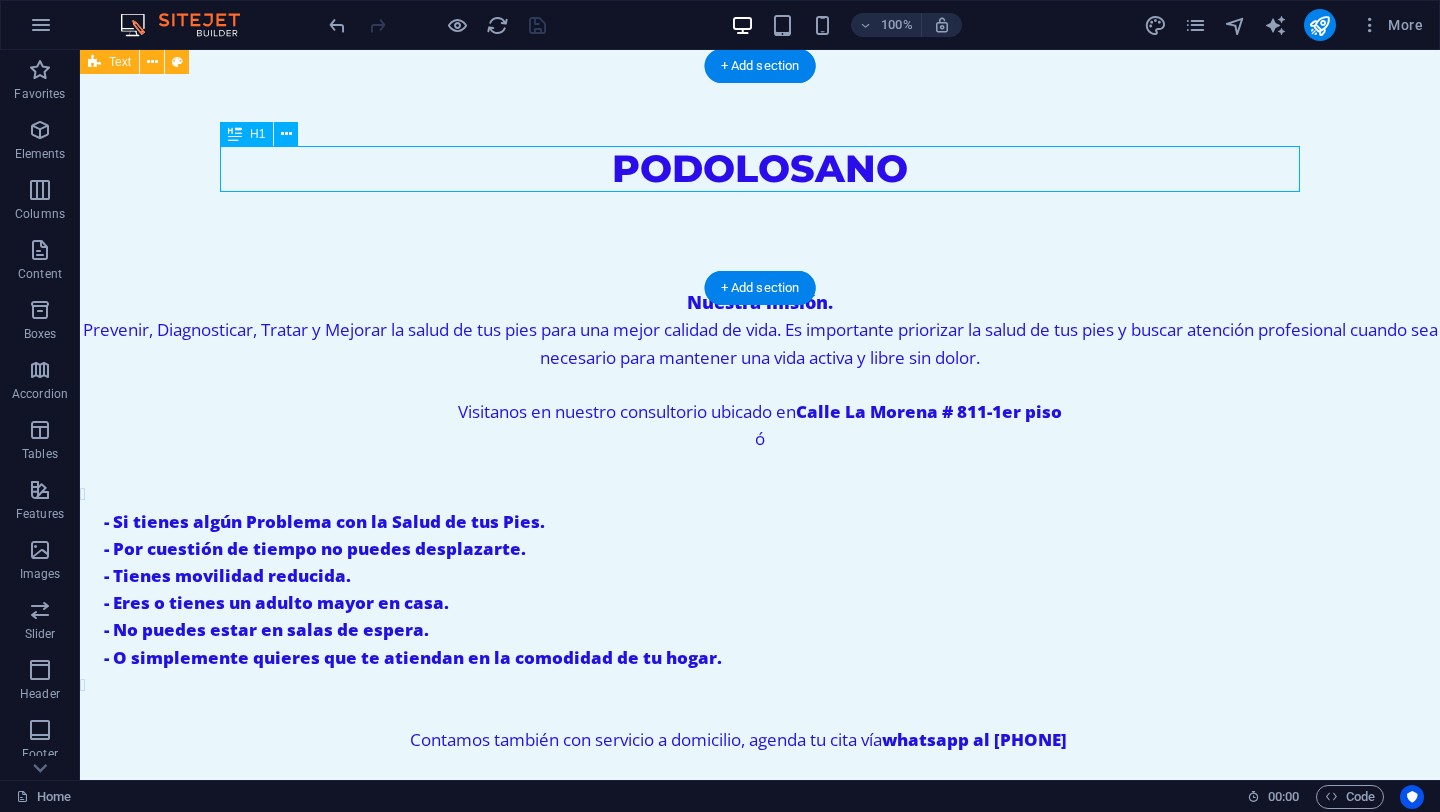 click on "PODOLOSANO" at bounding box center [760, 169] 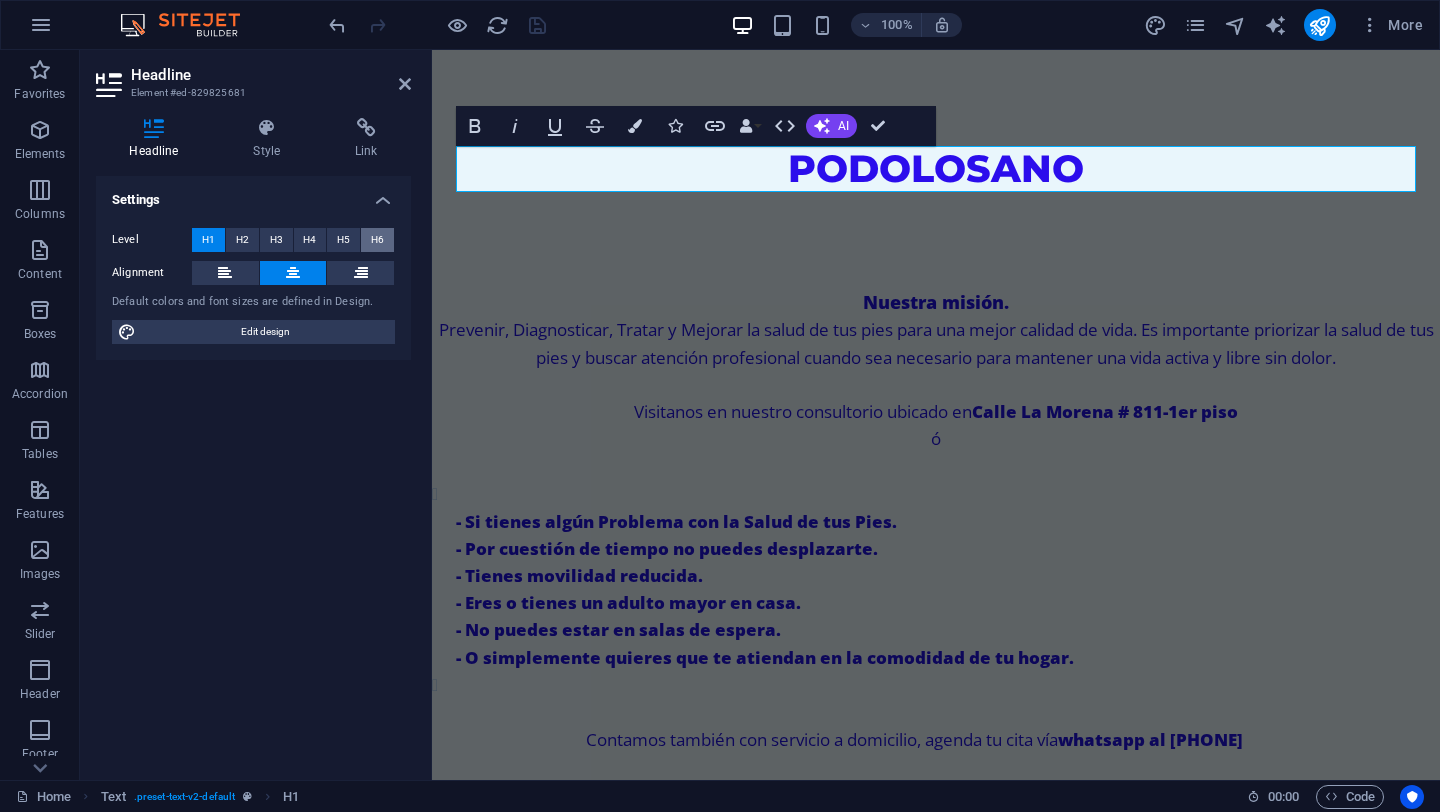 click on "H6" at bounding box center (377, 240) 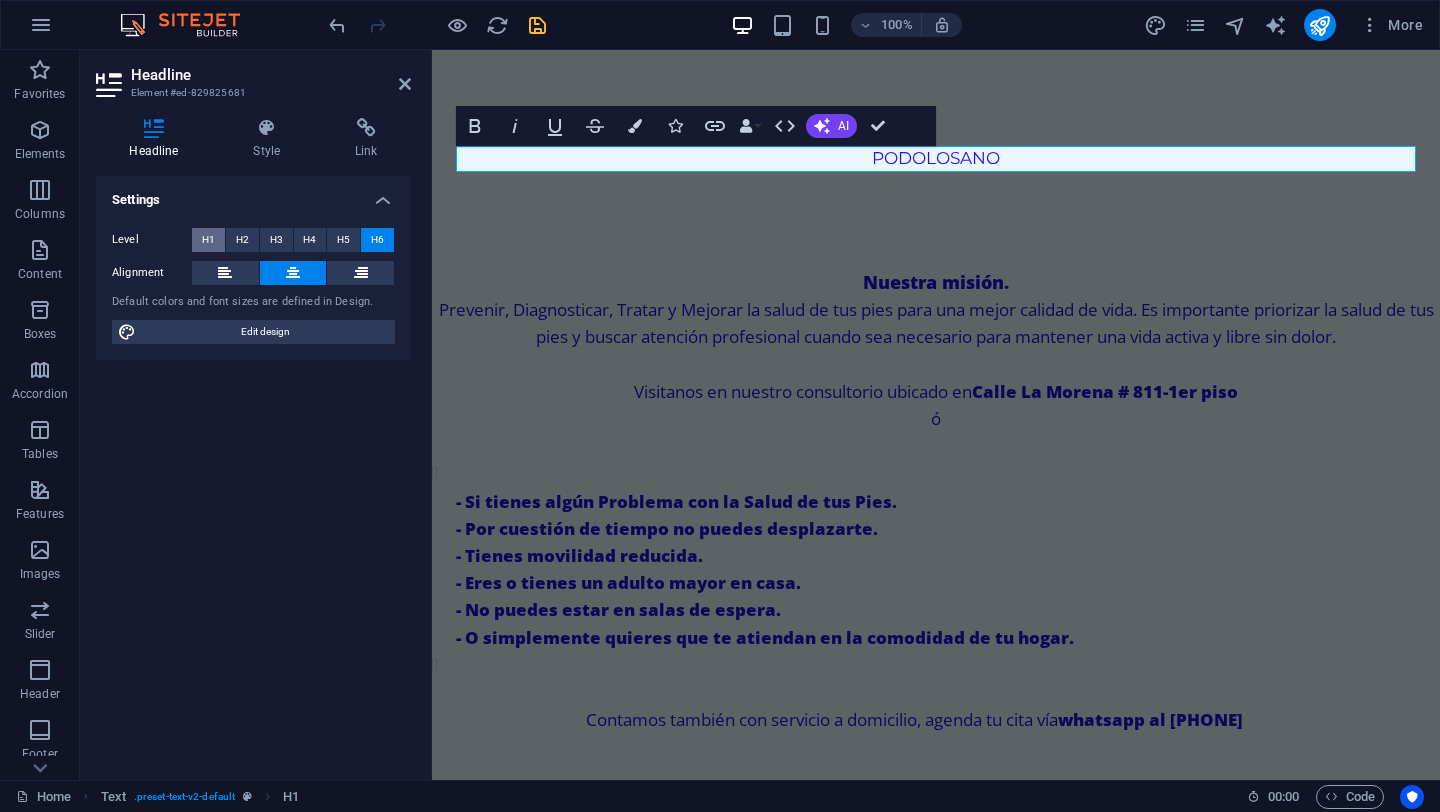 click on "H1" at bounding box center [208, 240] 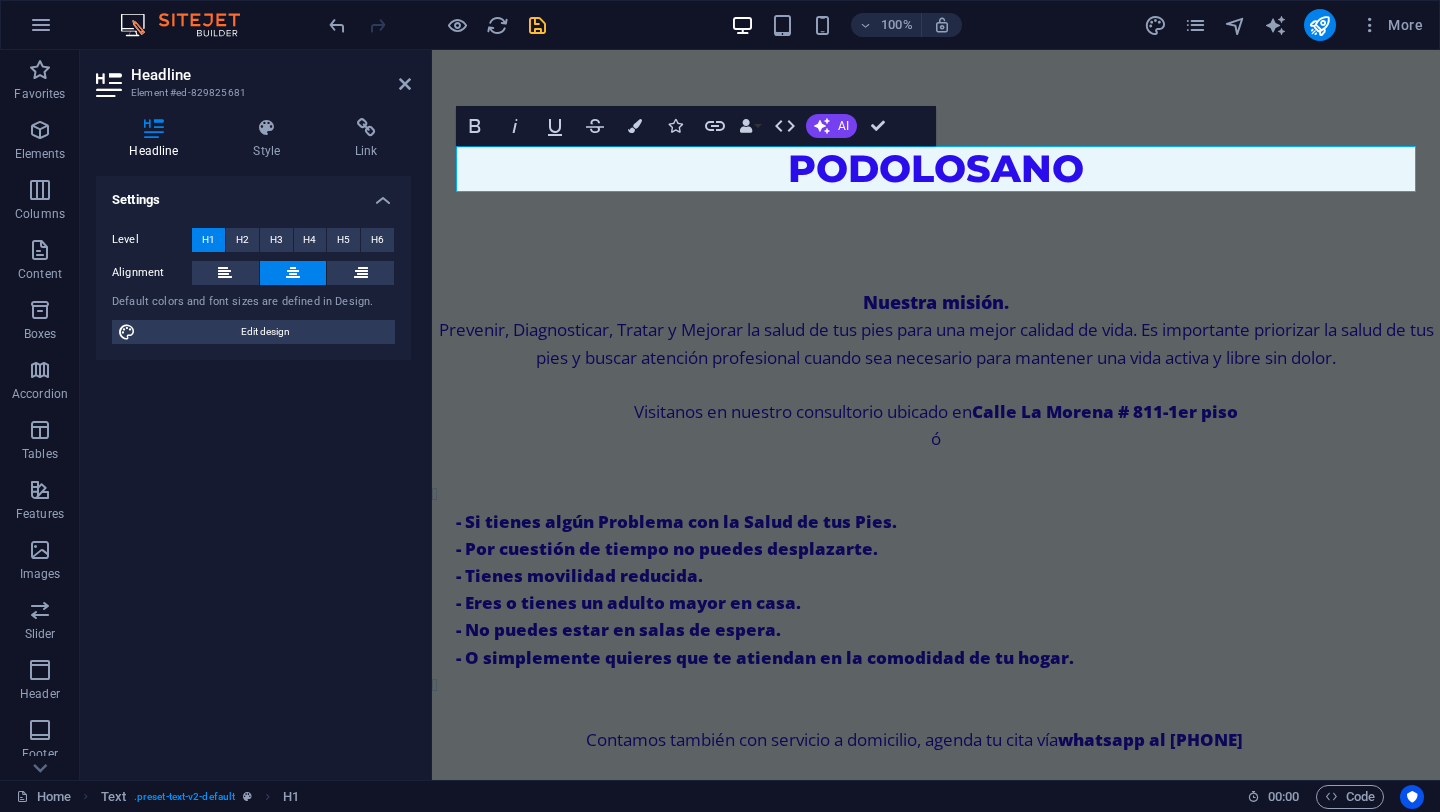 click on "Settings" at bounding box center [253, 194] 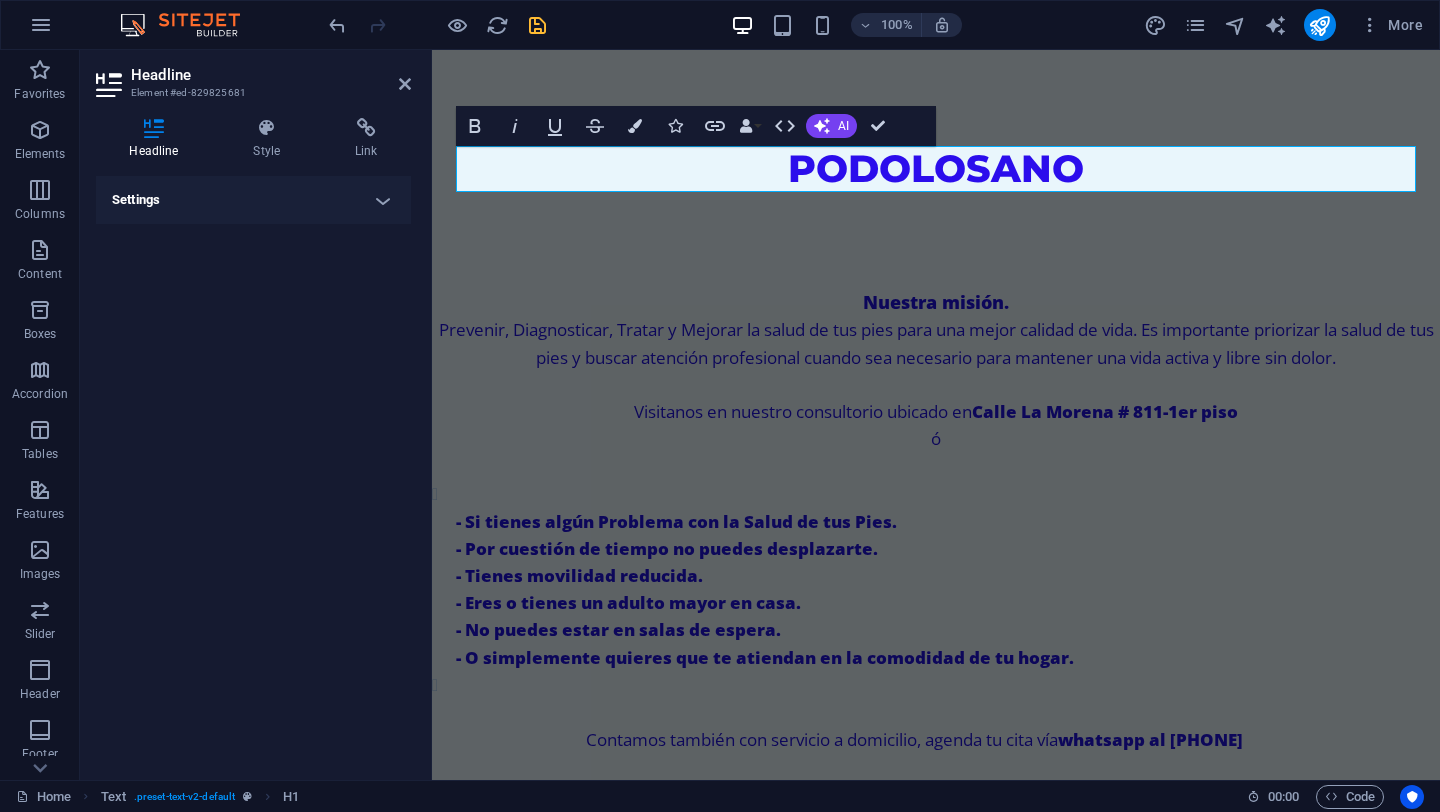 click on "Settings" at bounding box center [253, 200] 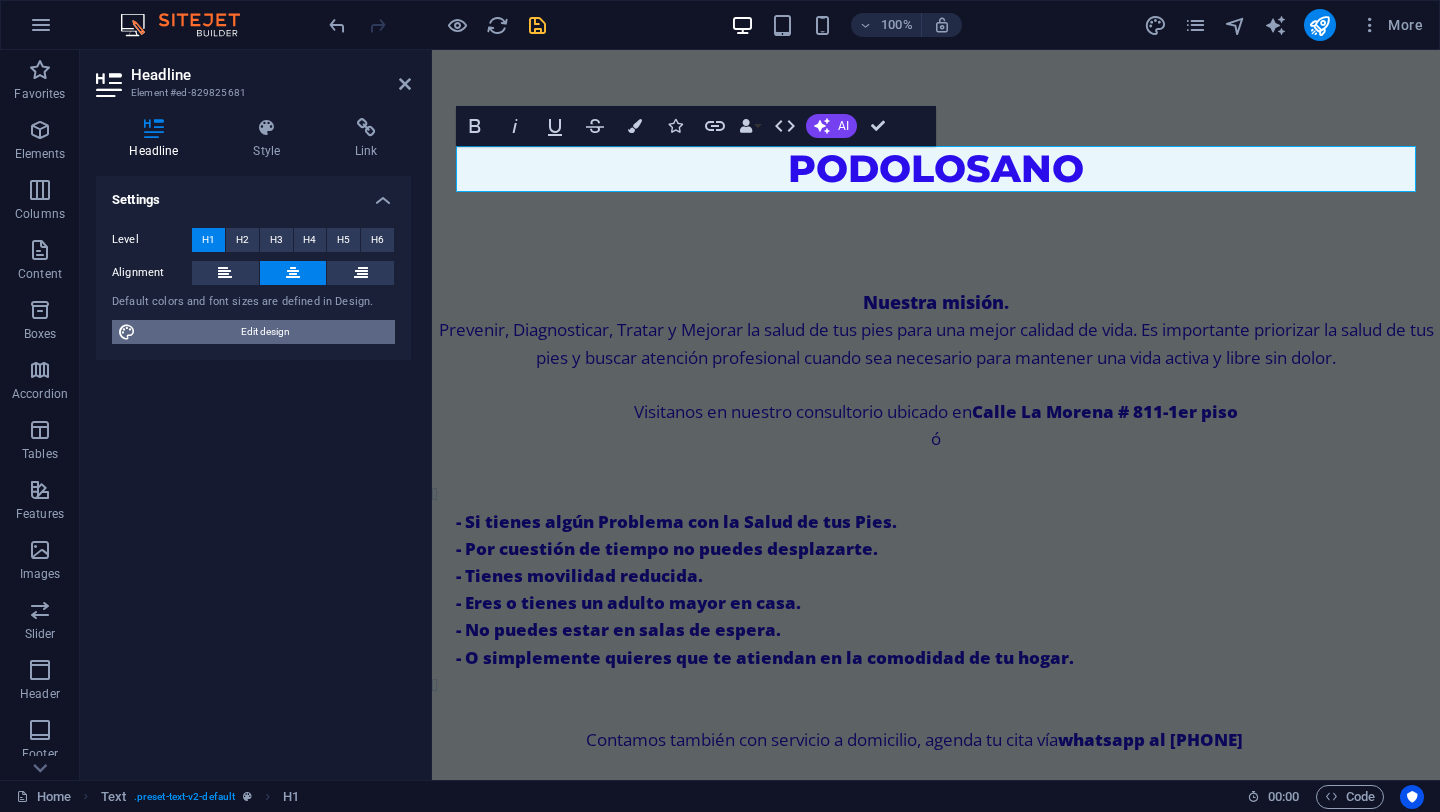 click on "Edit design" at bounding box center [265, 332] 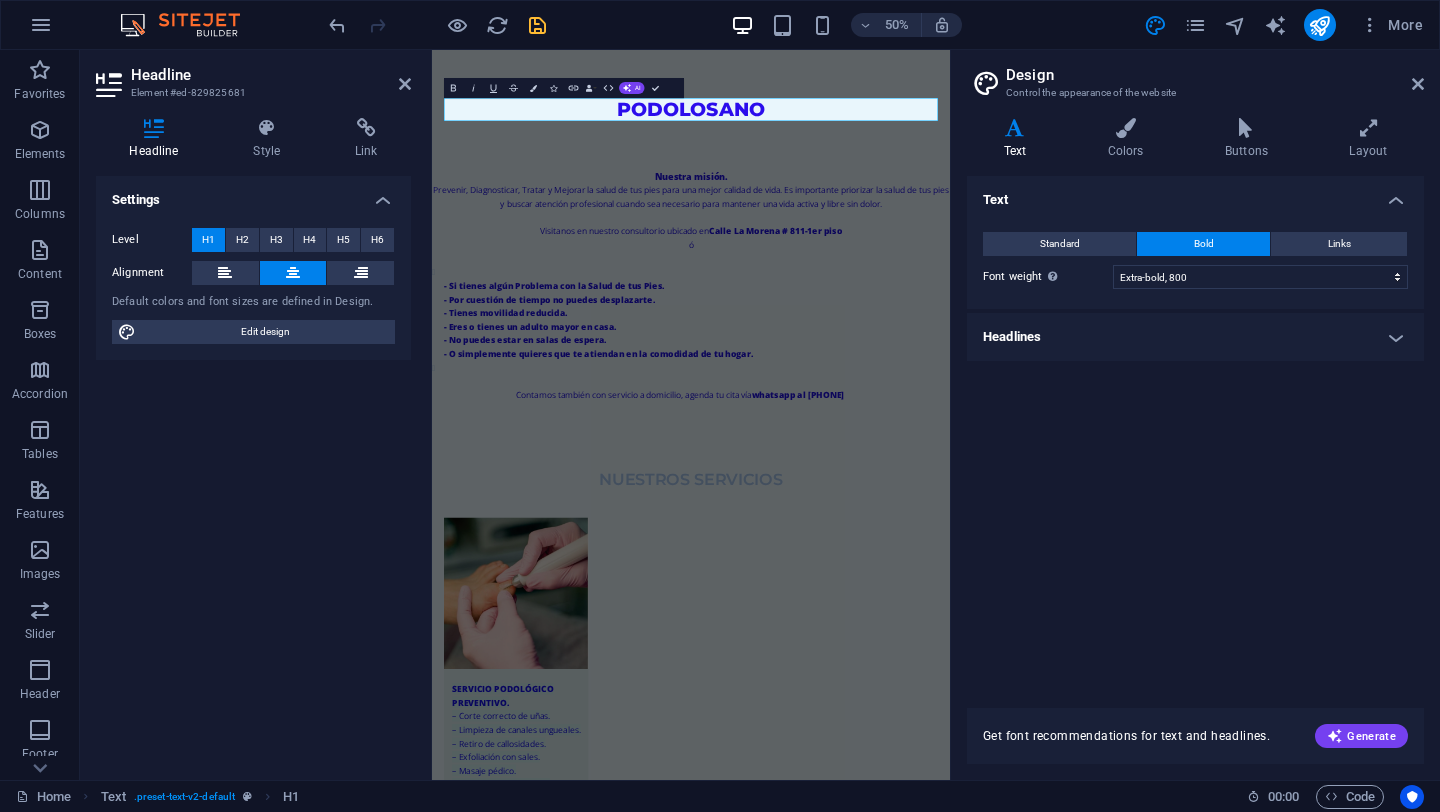 click on "Headlines" at bounding box center (1195, 337) 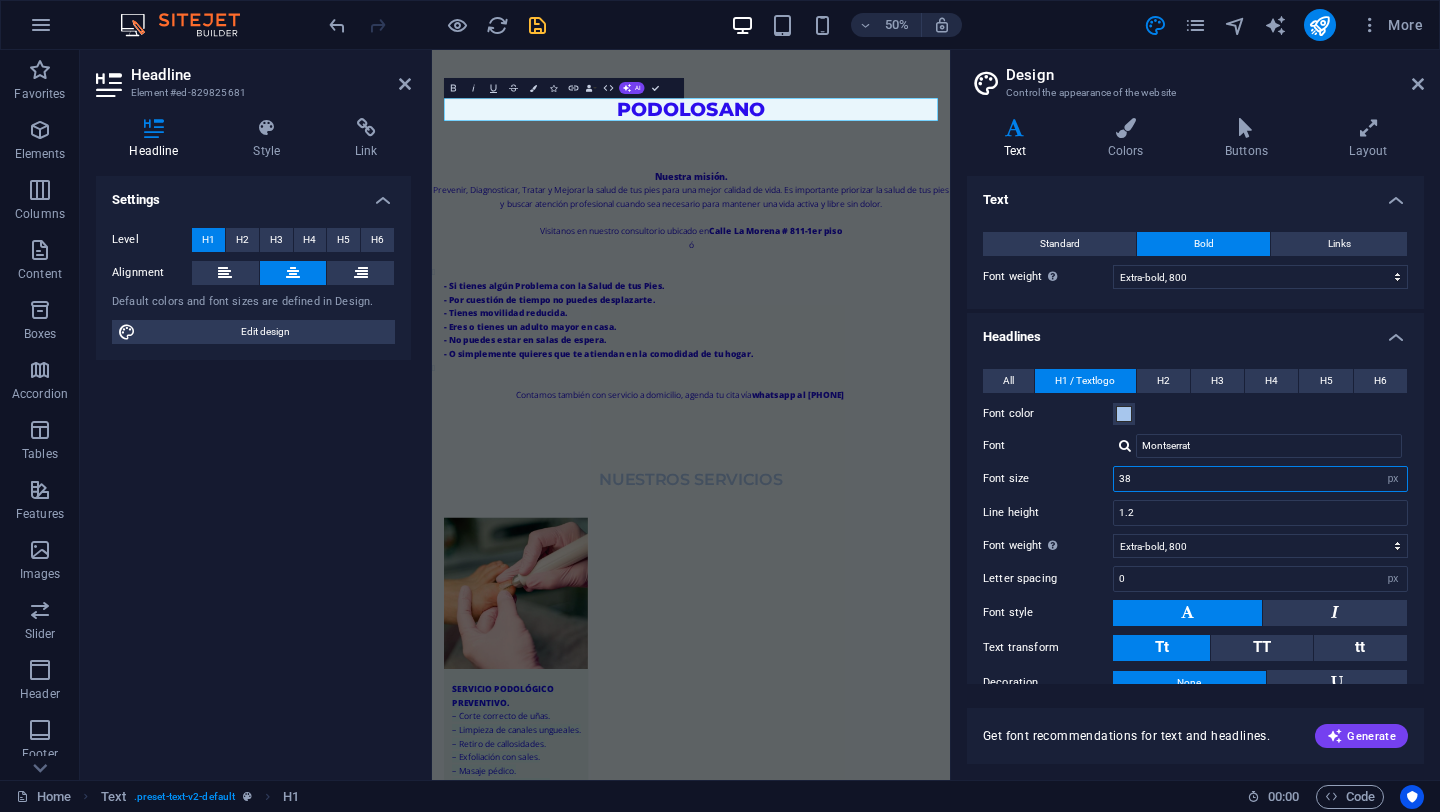 click on "38" at bounding box center (1260, 479) 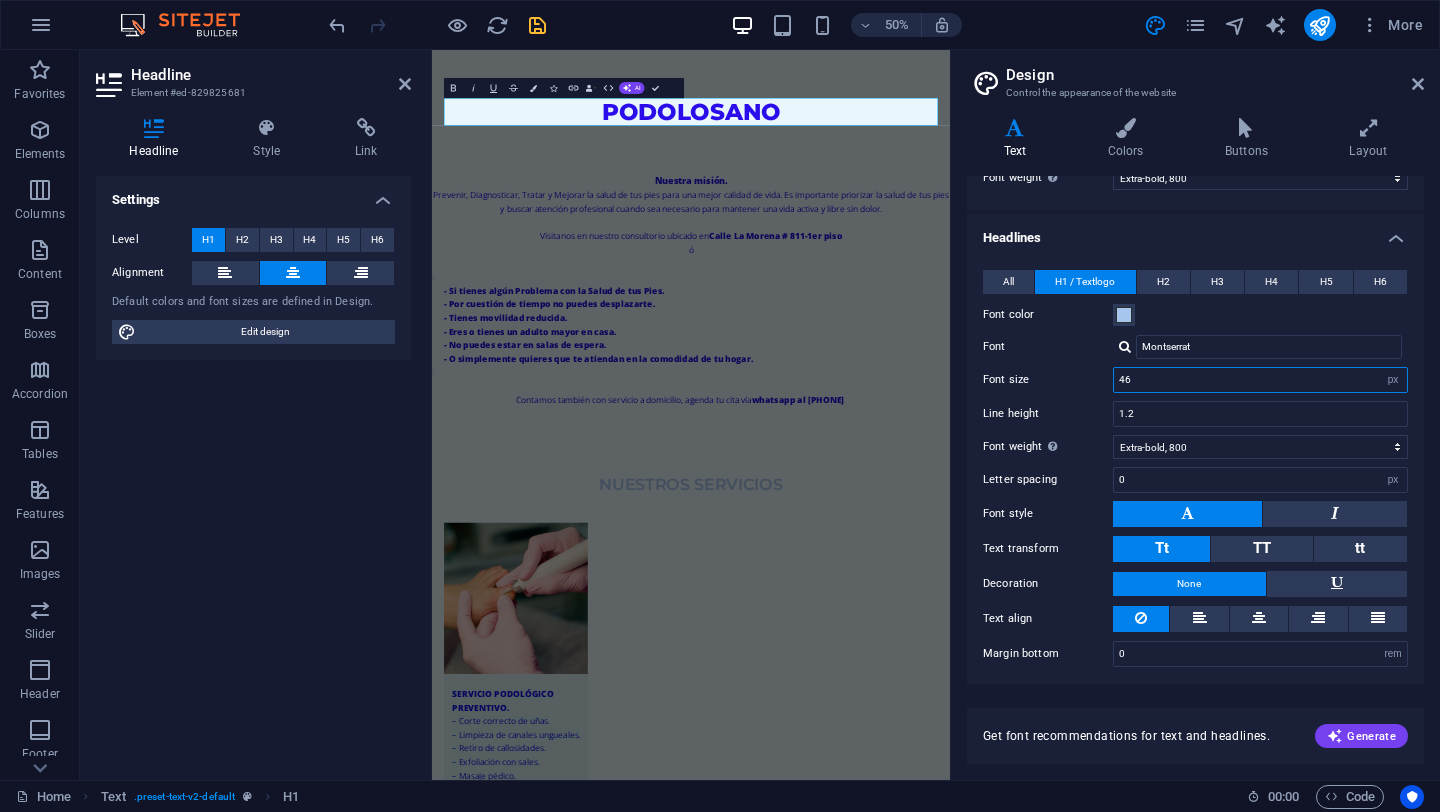 scroll, scrollTop: 0, scrollLeft: 0, axis: both 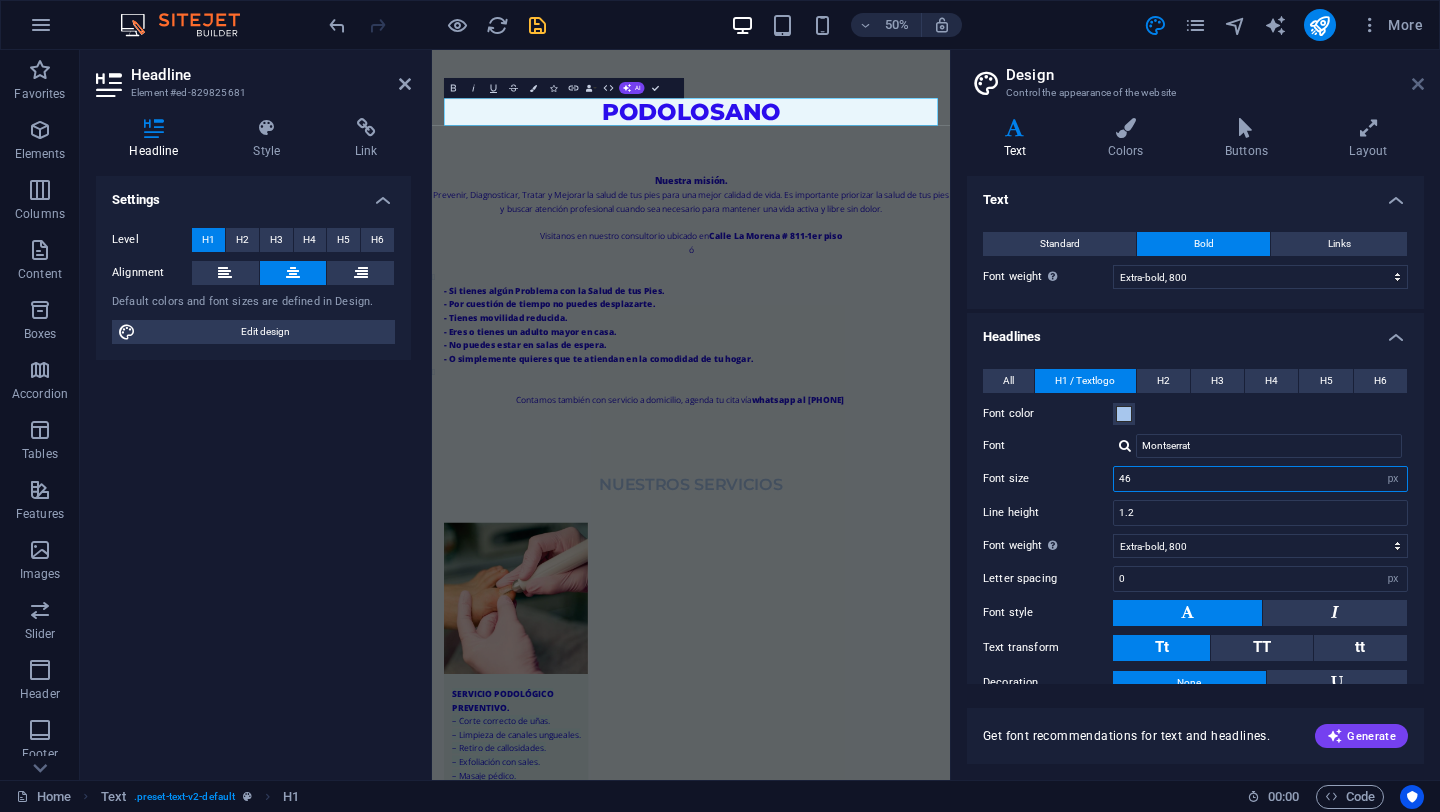 type on "46" 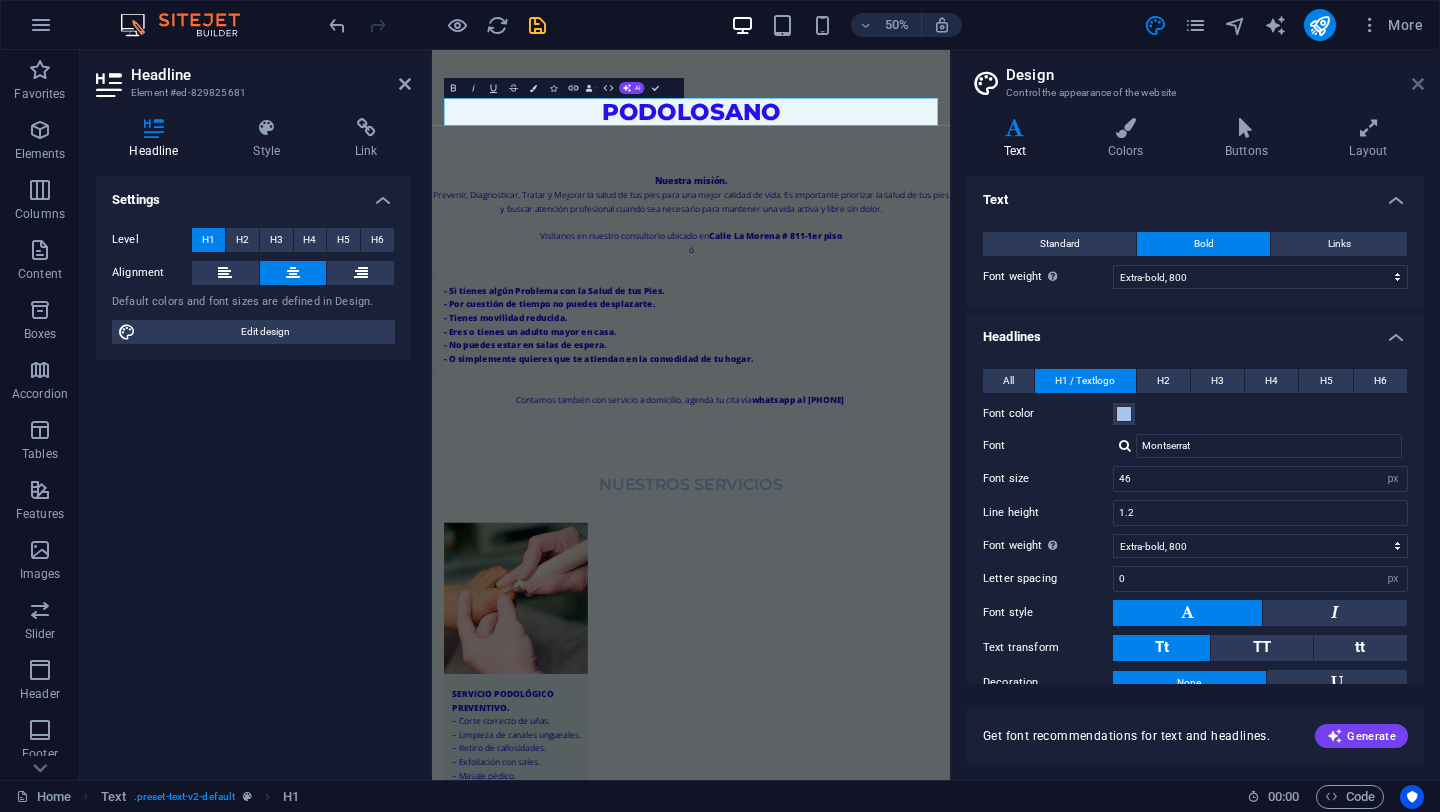 click at bounding box center (1418, 84) 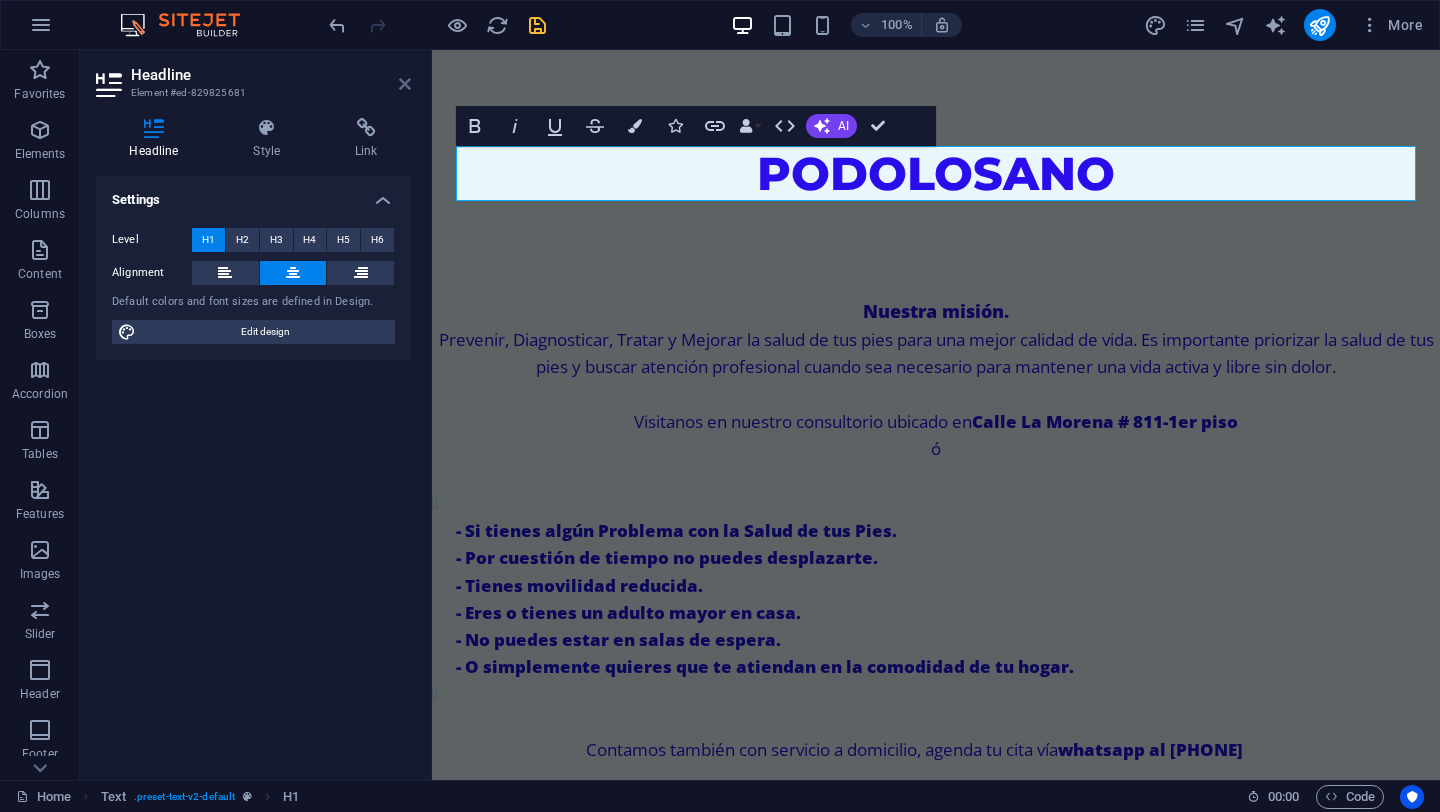 click at bounding box center (405, 84) 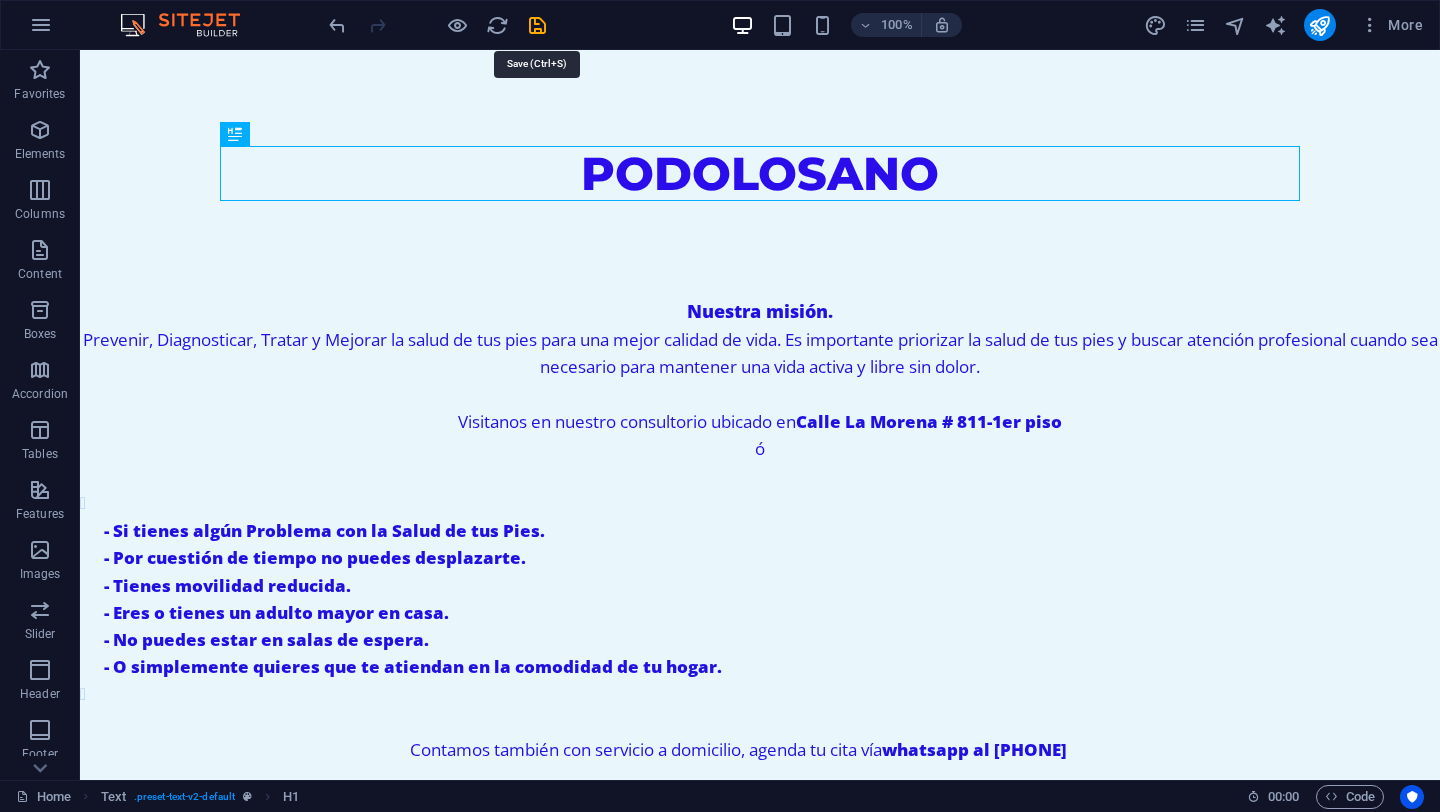 click at bounding box center [537, 25] 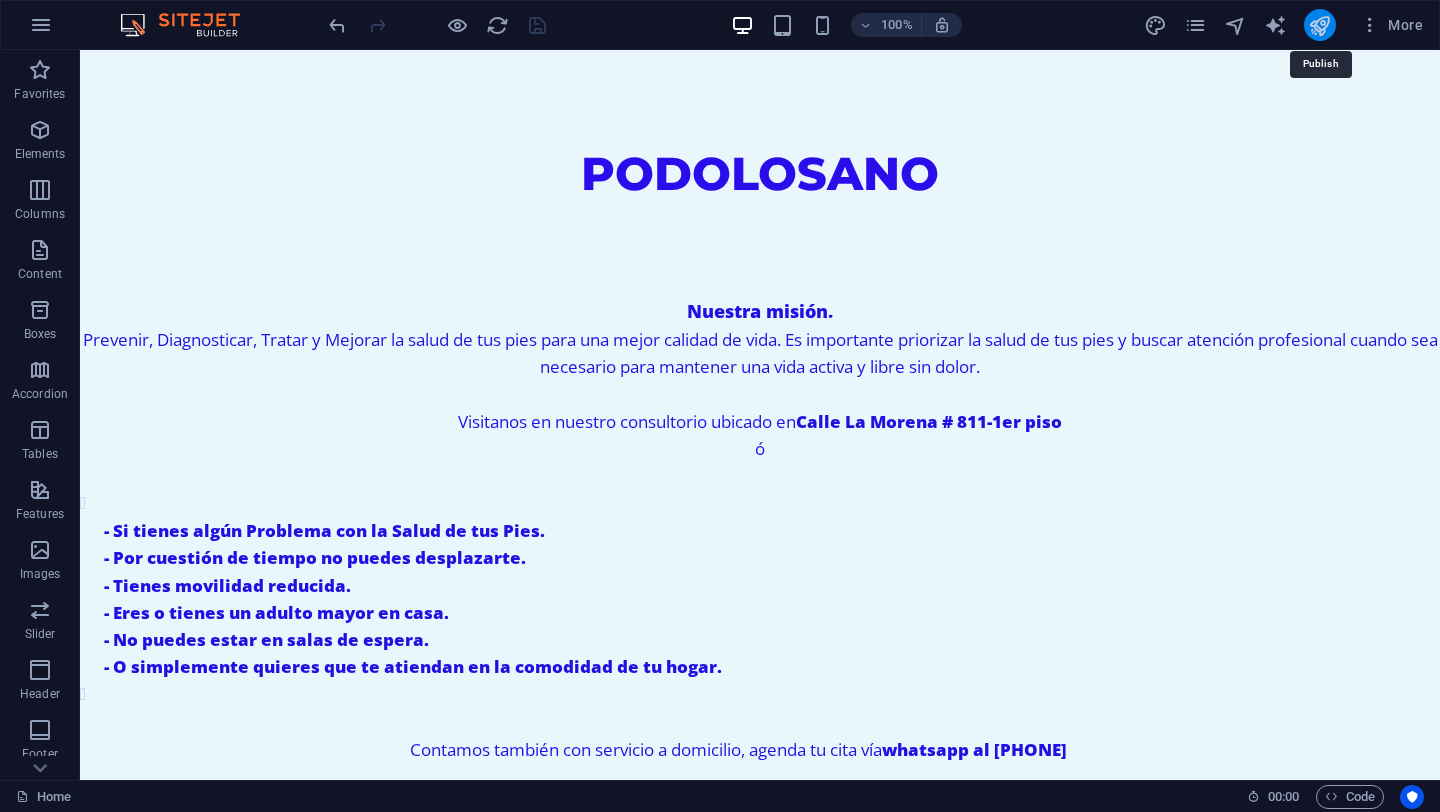 click at bounding box center (1319, 25) 